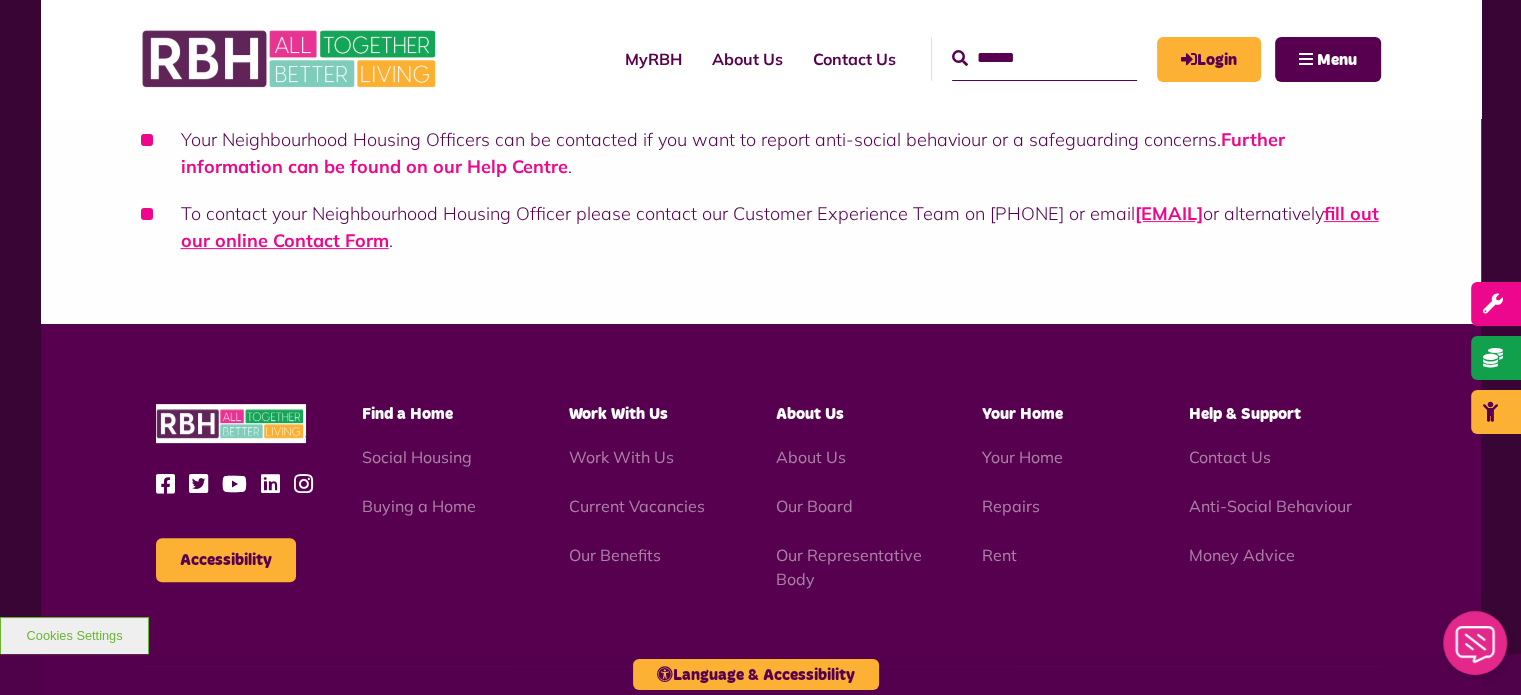 scroll, scrollTop: 400, scrollLeft: 0, axis: vertical 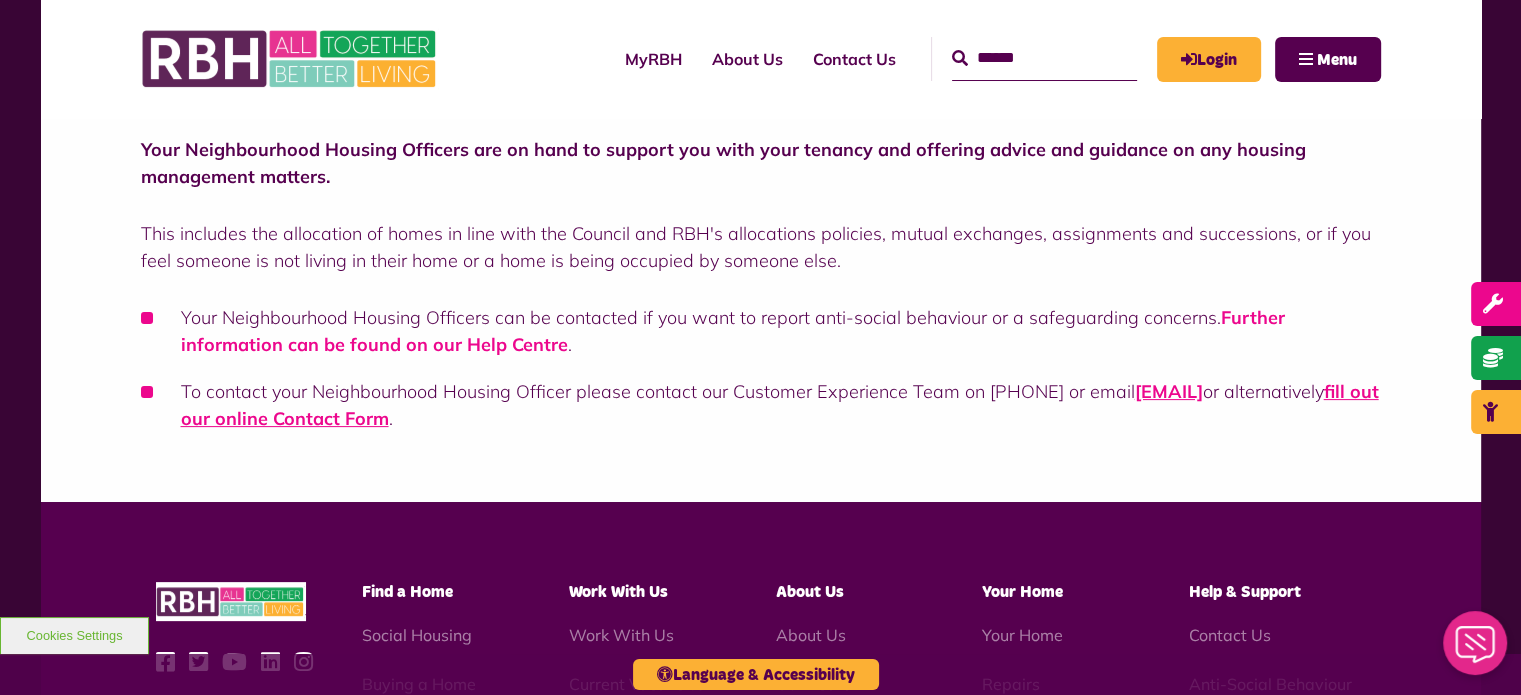 click on "Further information can be found on our Help Centre" at bounding box center [733, 331] 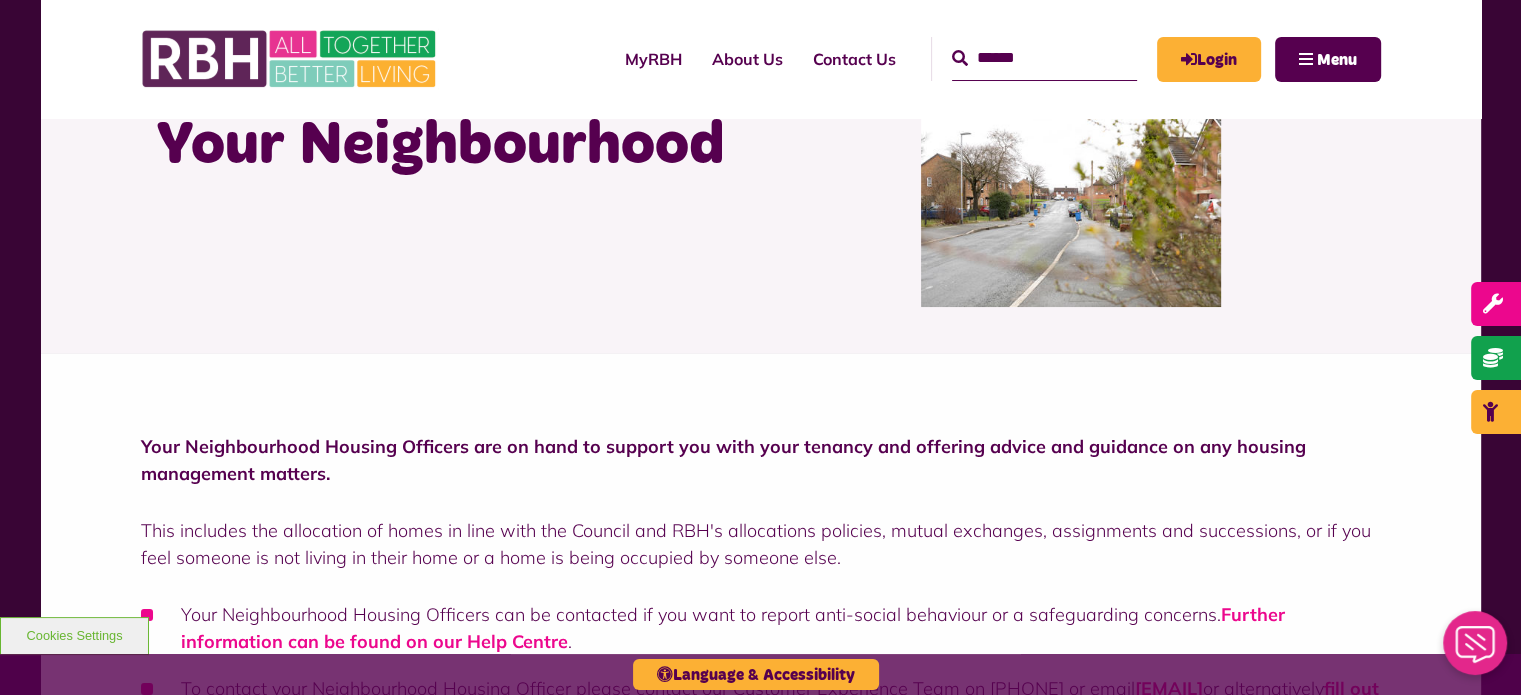 scroll, scrollTop: 0, scrollLeft: 0, axis: both 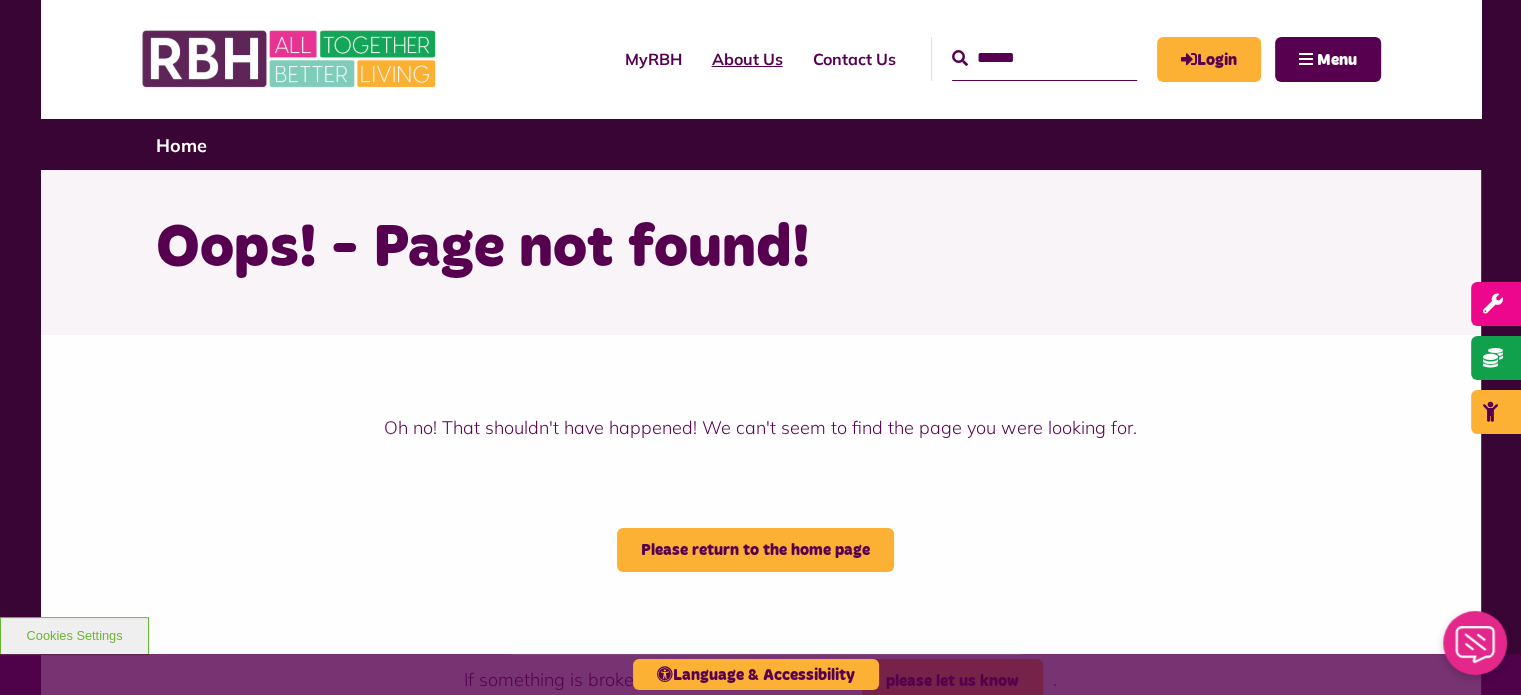 click on "About Us" at bounding box center (747, 59) 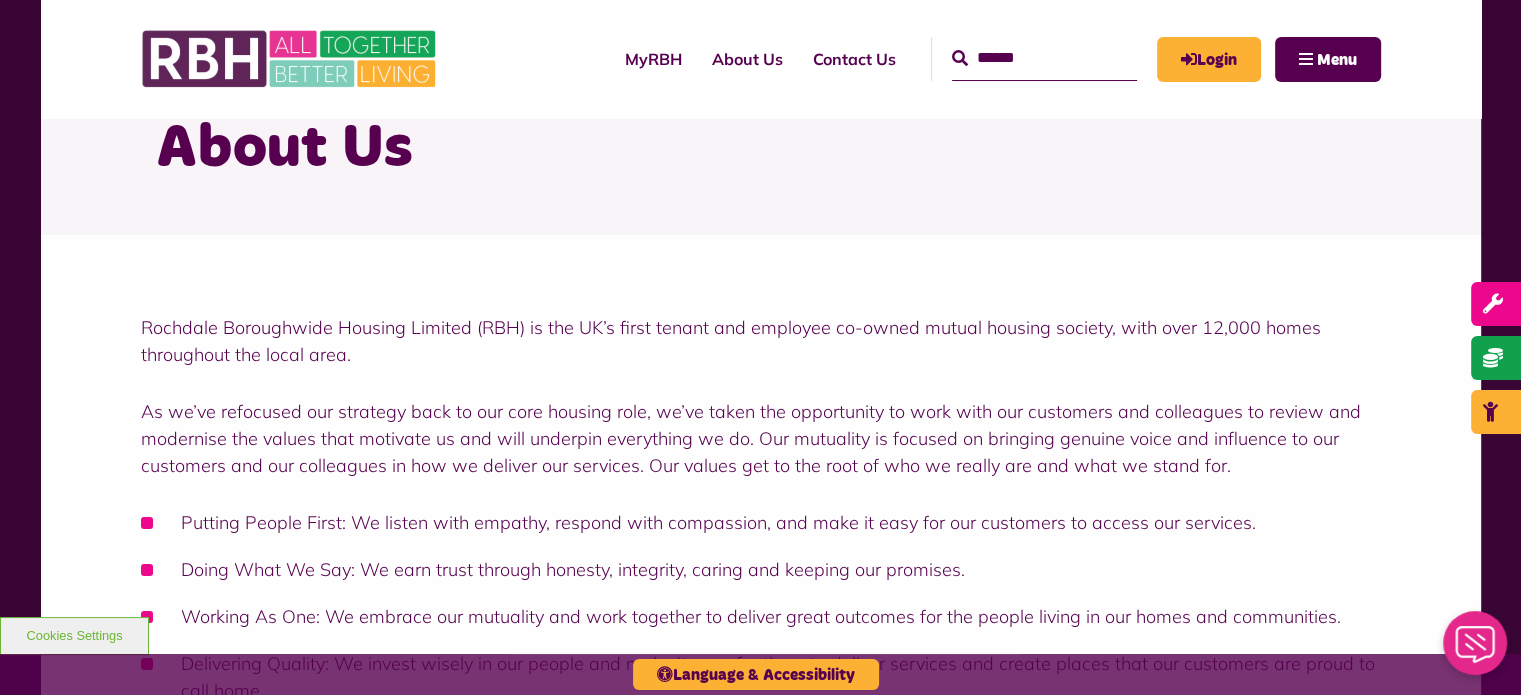 scroll, scrollTop: 0, scrollLeft: 0, axis: both 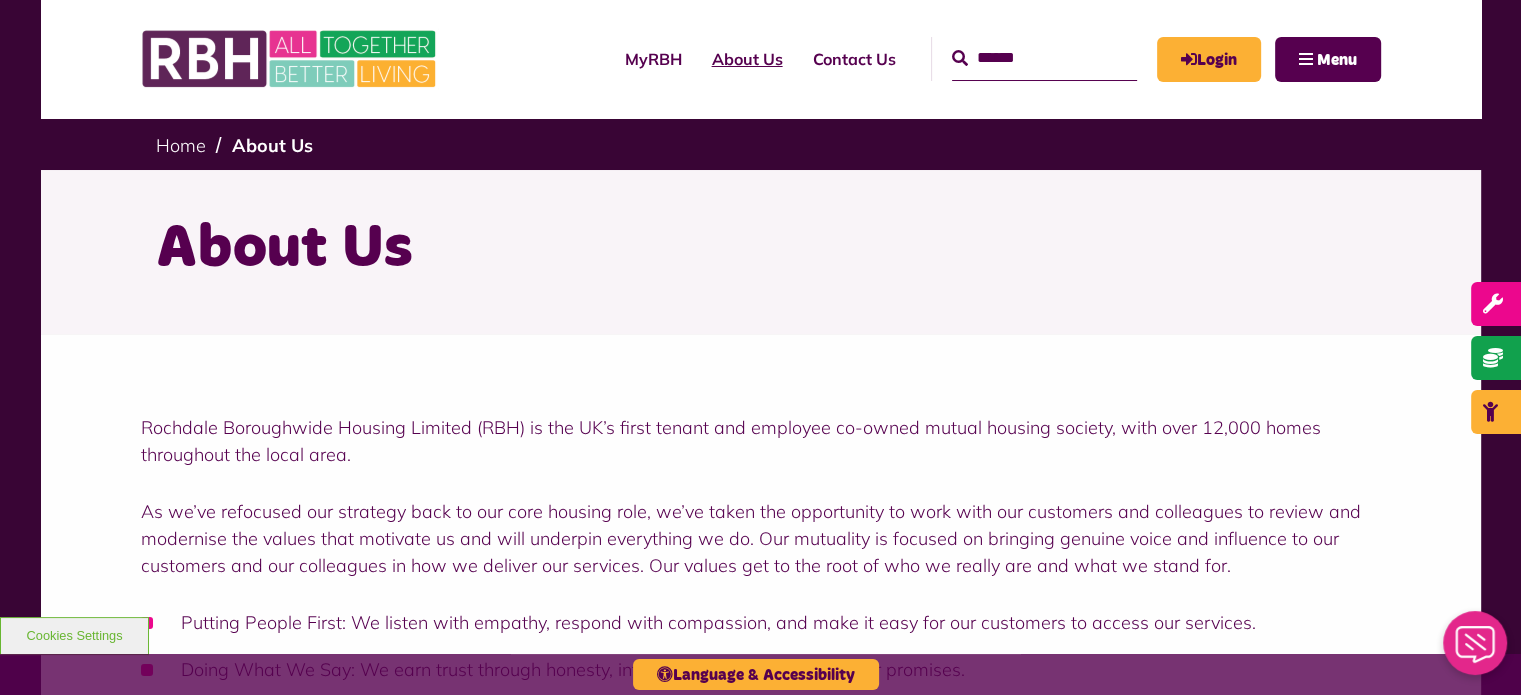 click on "About Us" at bounding box center (747, 59) 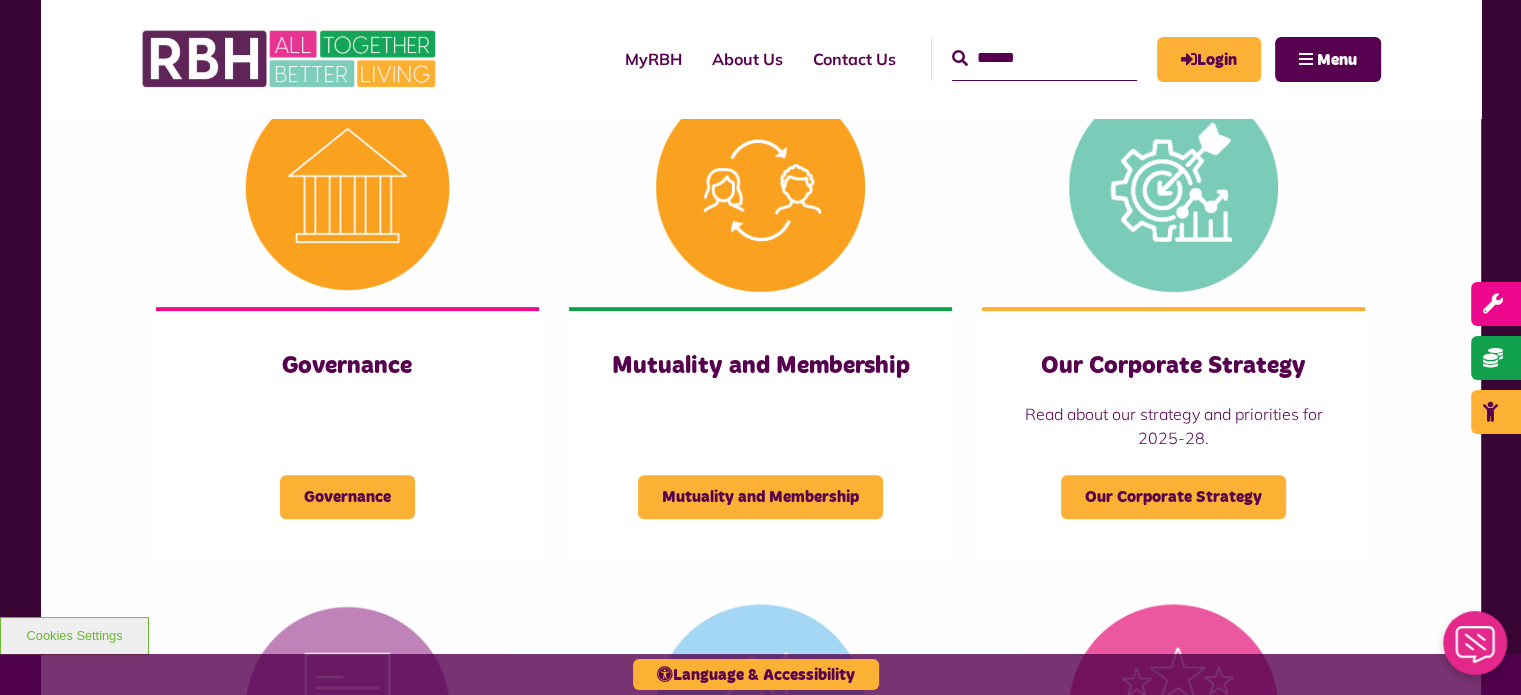 scroll, scrollTop: 900, scrollLeft: 0, axis: vertical 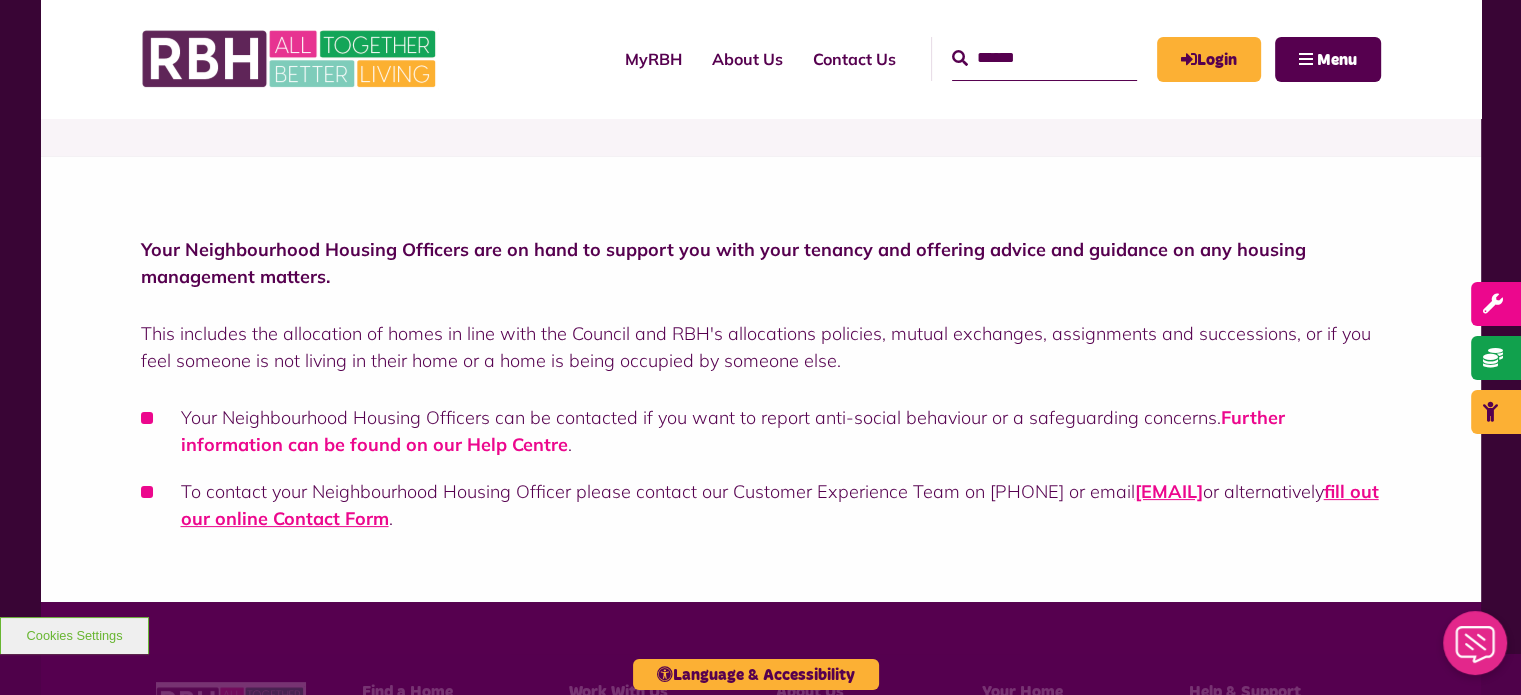 click on "Further information can be found on our Help Centre" at bounding box center (733, 431) 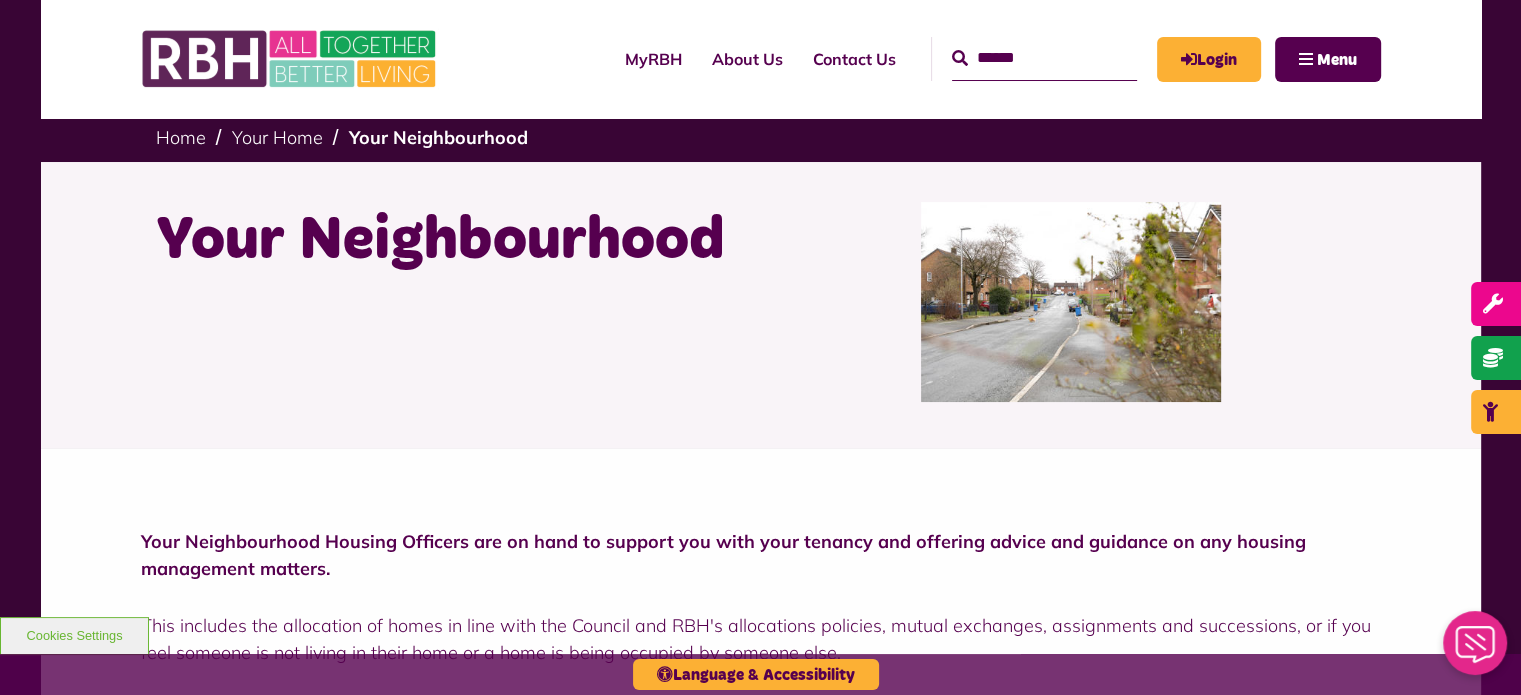 scroll, scrollTop: 0, scrollLeft: 0, axis: both 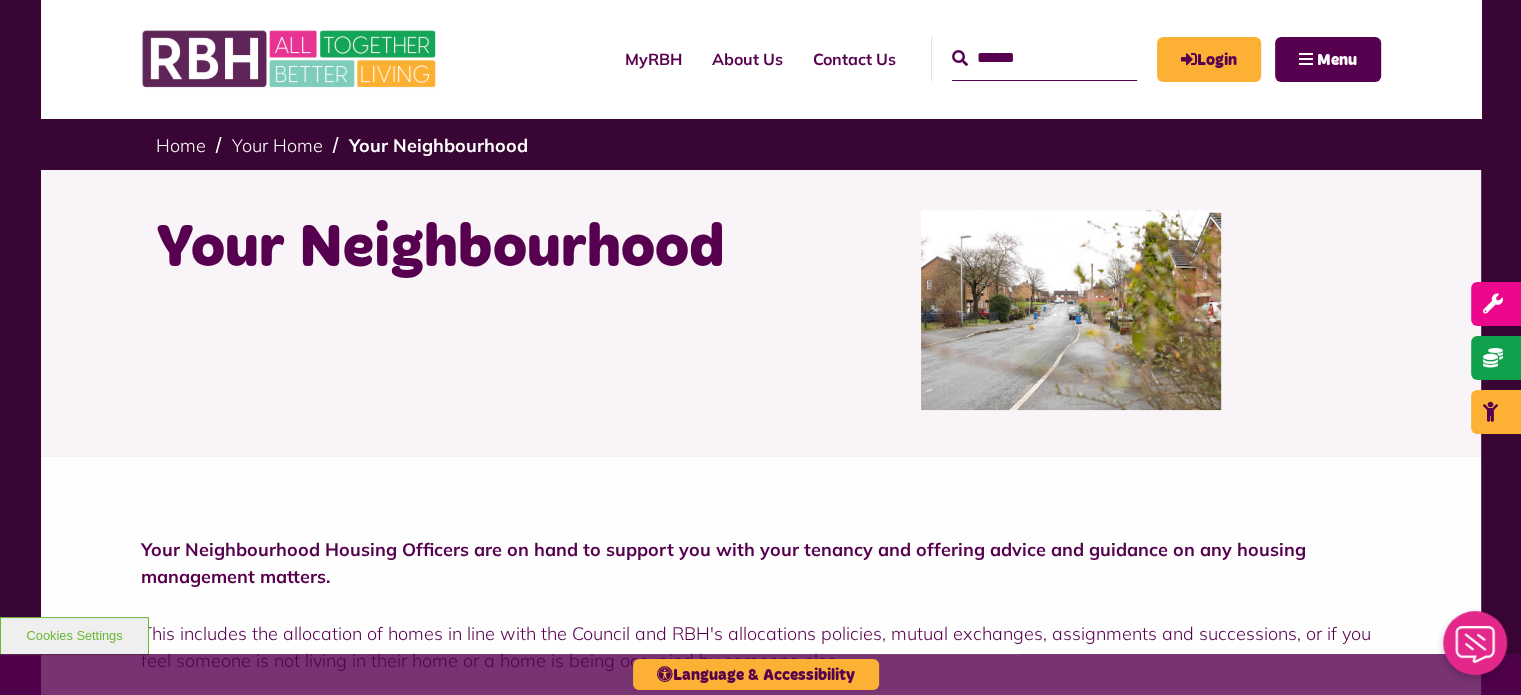click at bounding box center [1044, 58] 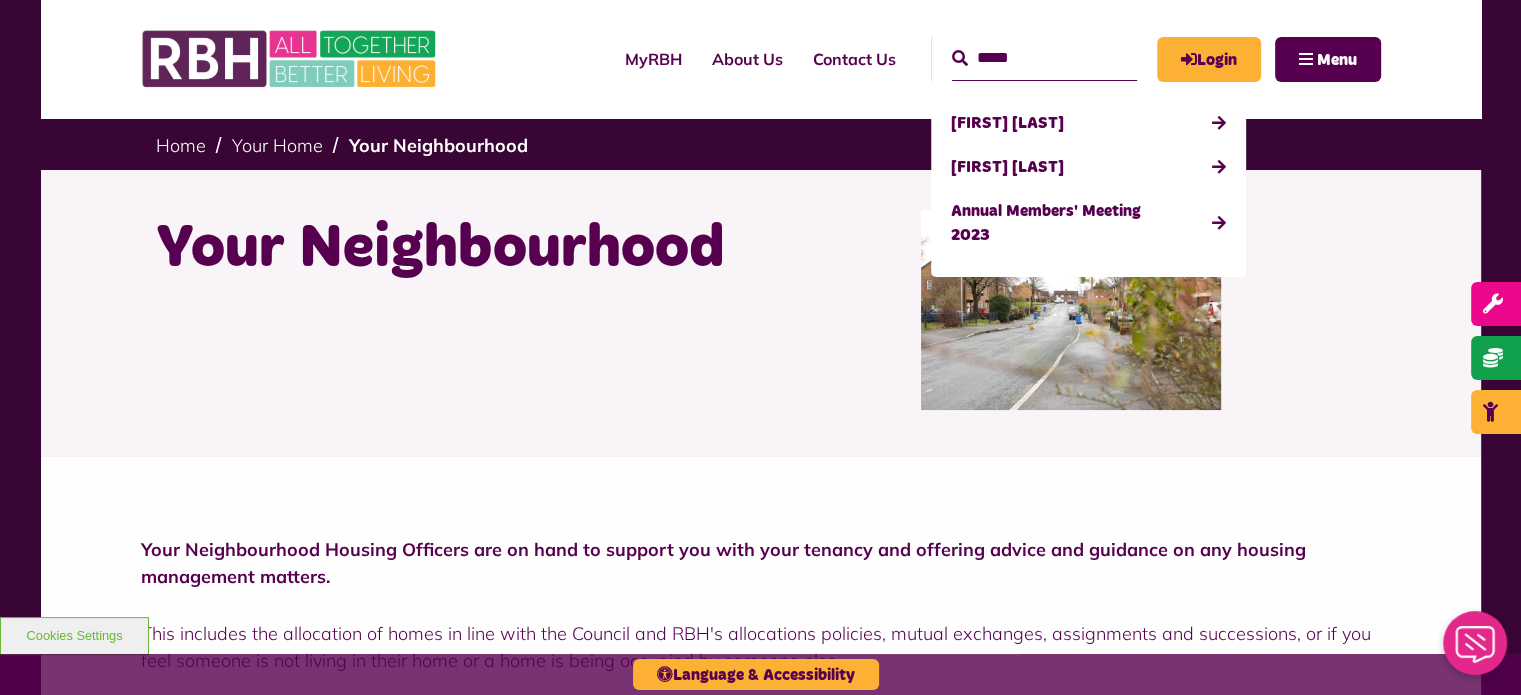 type on "*****" 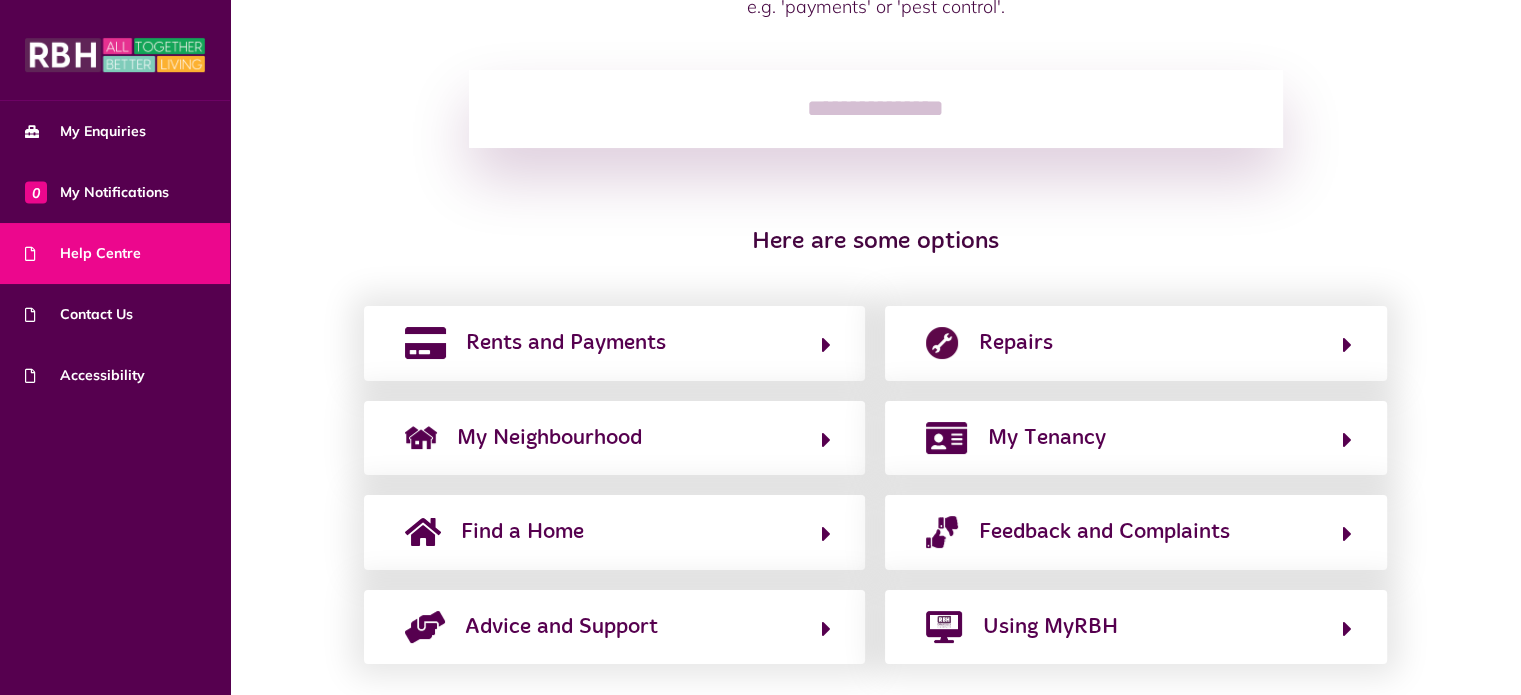 scroll, scrollTop: 284, scrollLeft: 0, axis: vertical 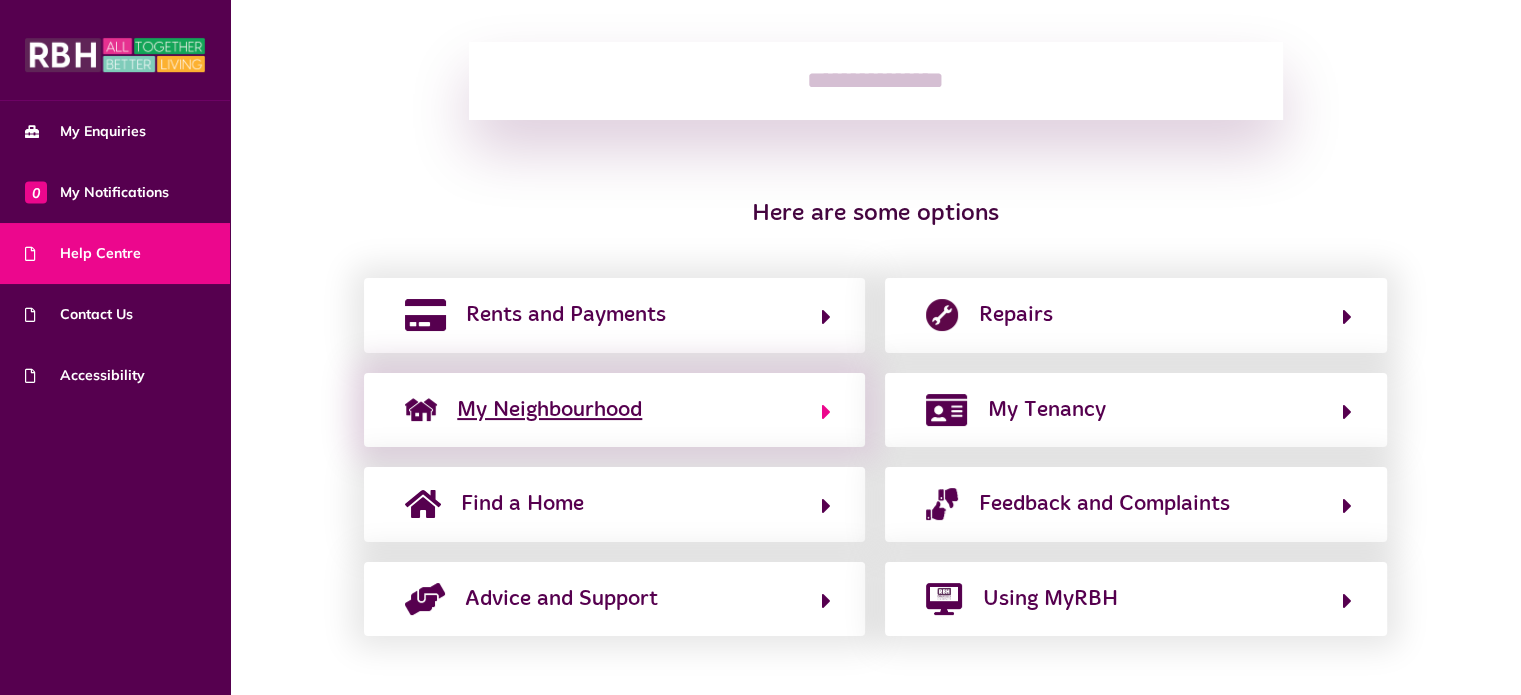 click on "My Neighbourhood" 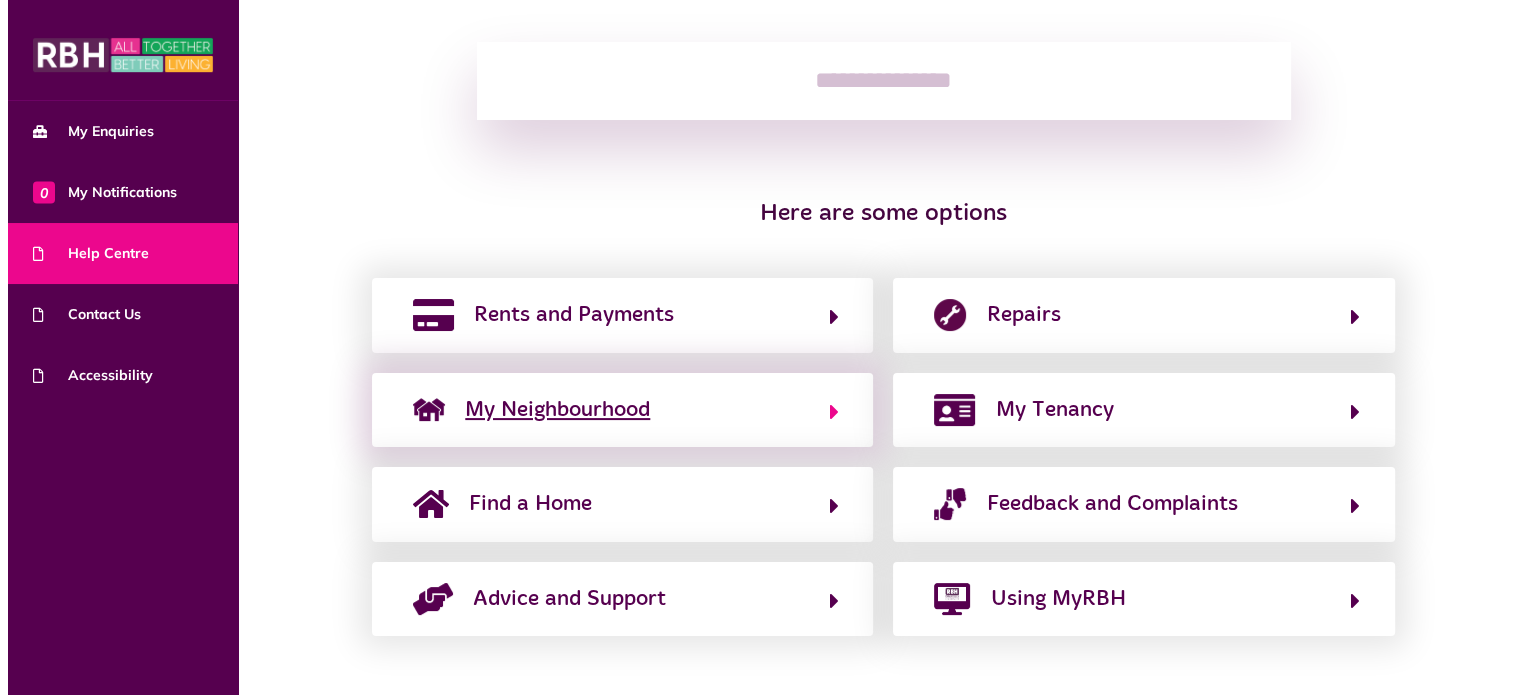 scroll, scrollTop: 0, scrollLeft: 0, axis: both 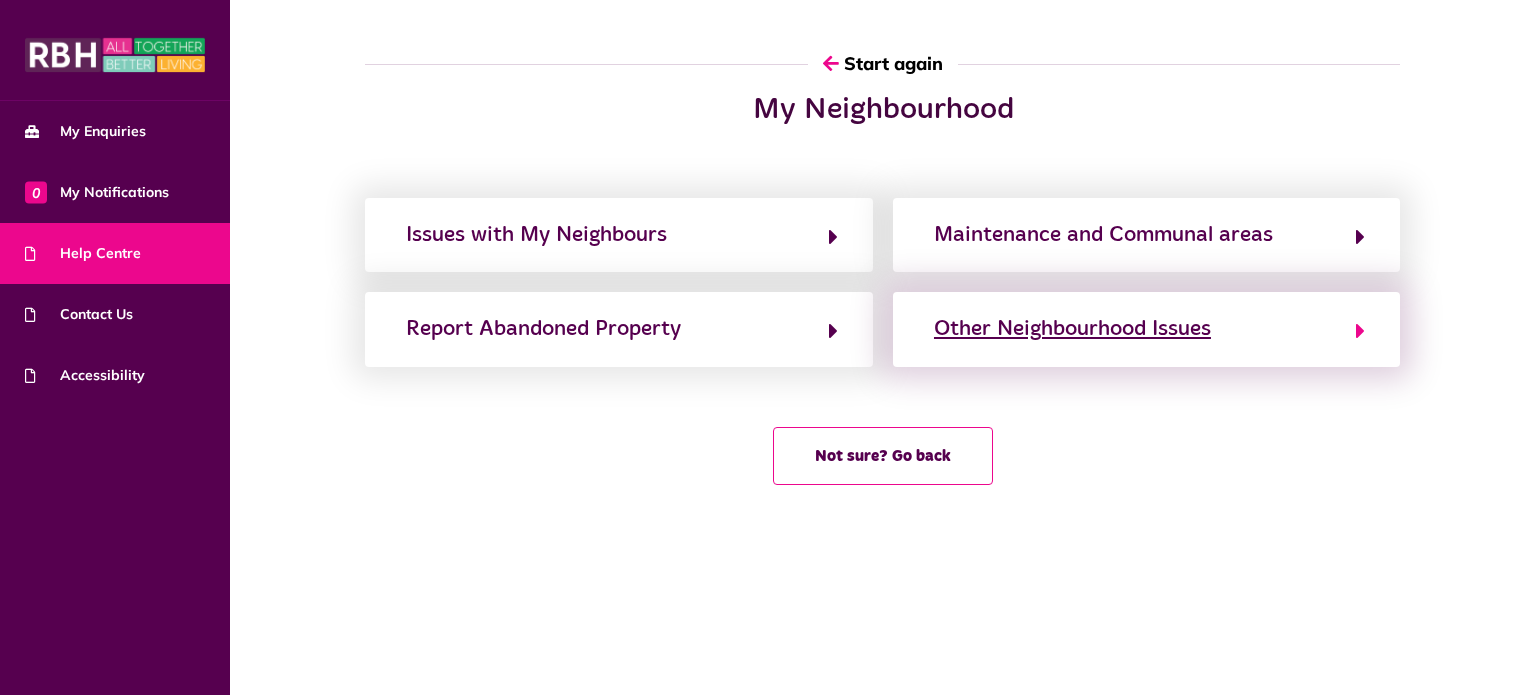 click on "Other Neighbourhood Issues" 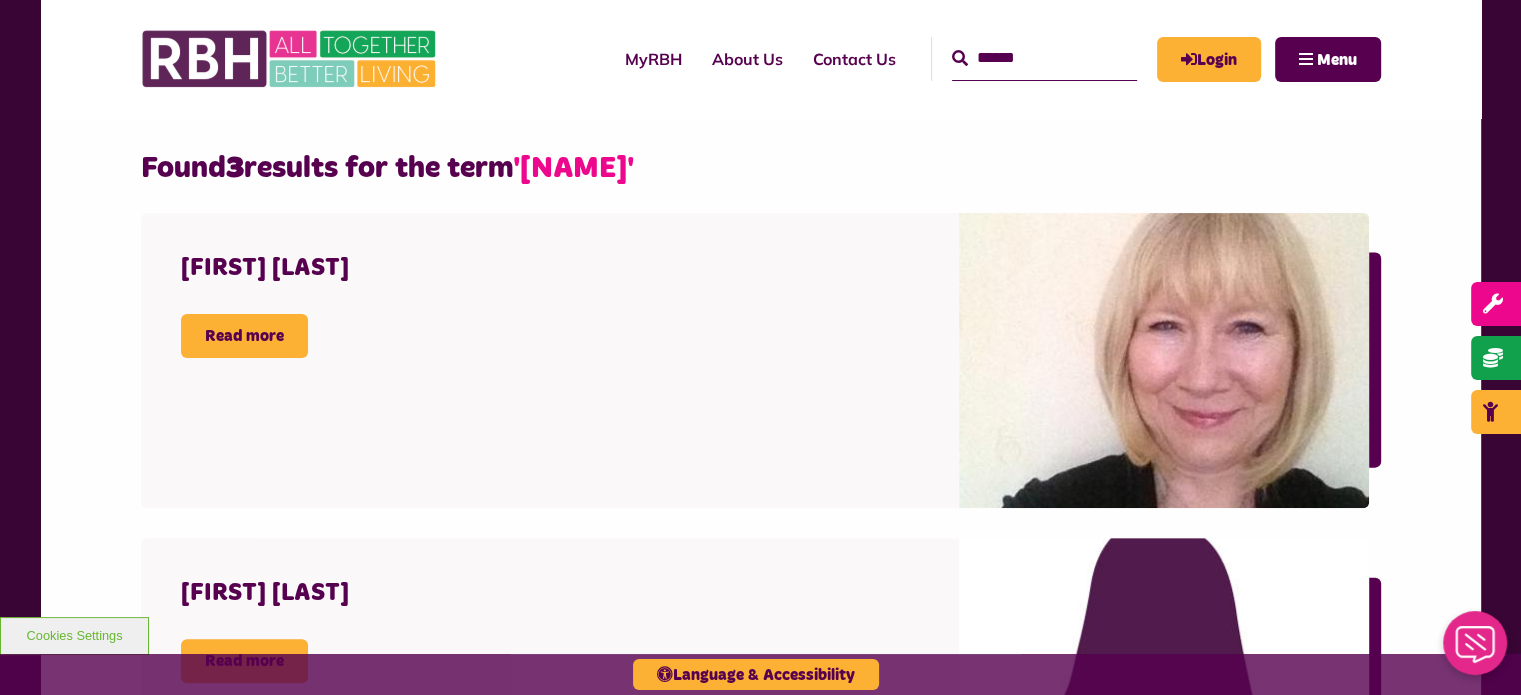 scroll, scrollTop: 500, scrollLeft: 0, axis: vertical 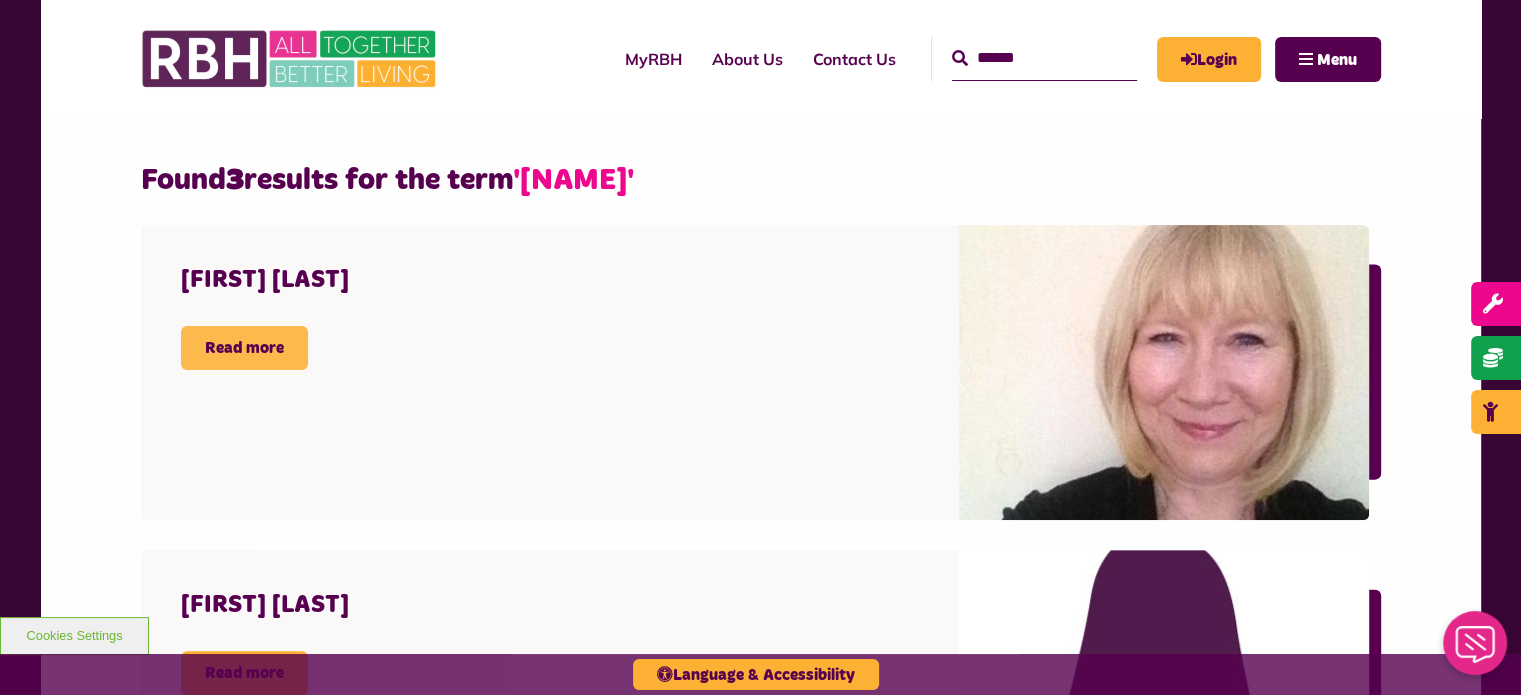 click on "Read more" at bounding box center [244, 348] 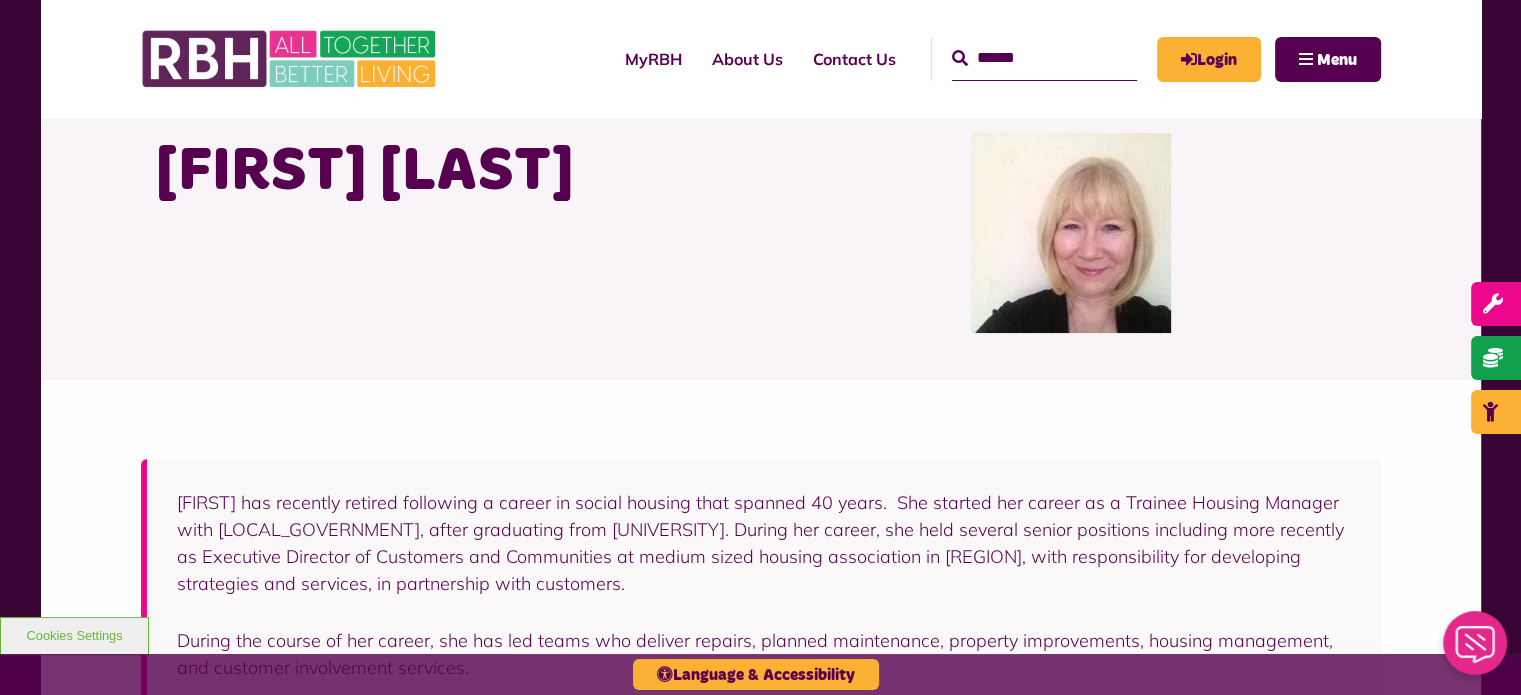 scroll, scrollTop: 0, scrollLeft: 0, axis: both 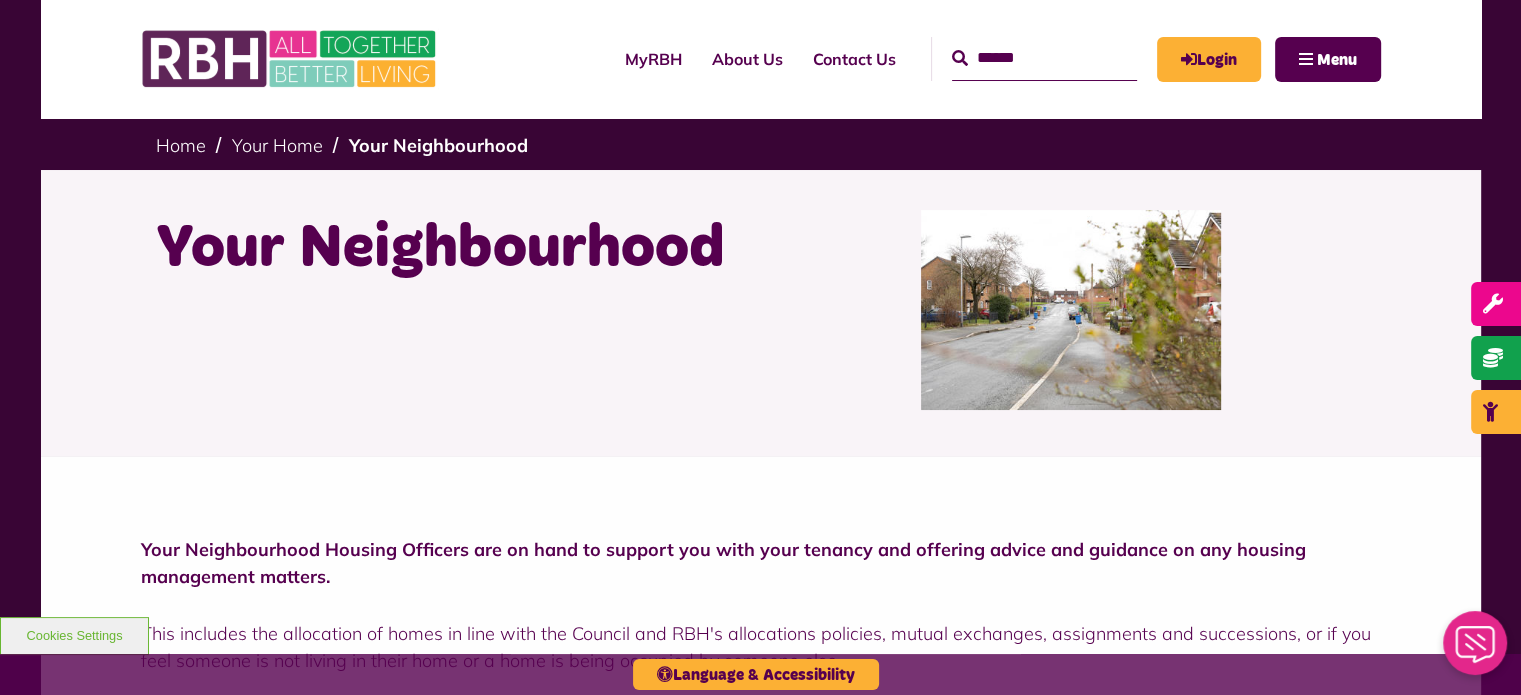 click at bounding box center [1044, 58] 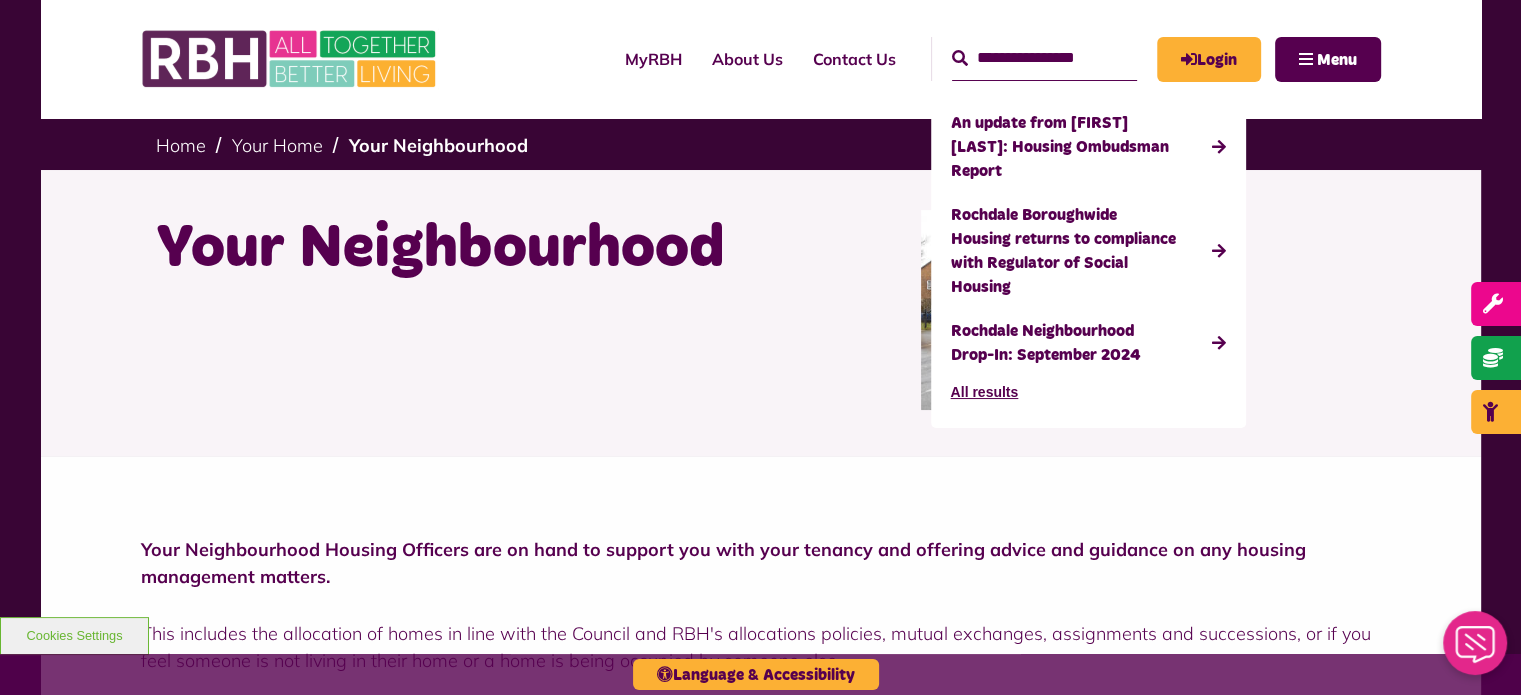 type on "**********" 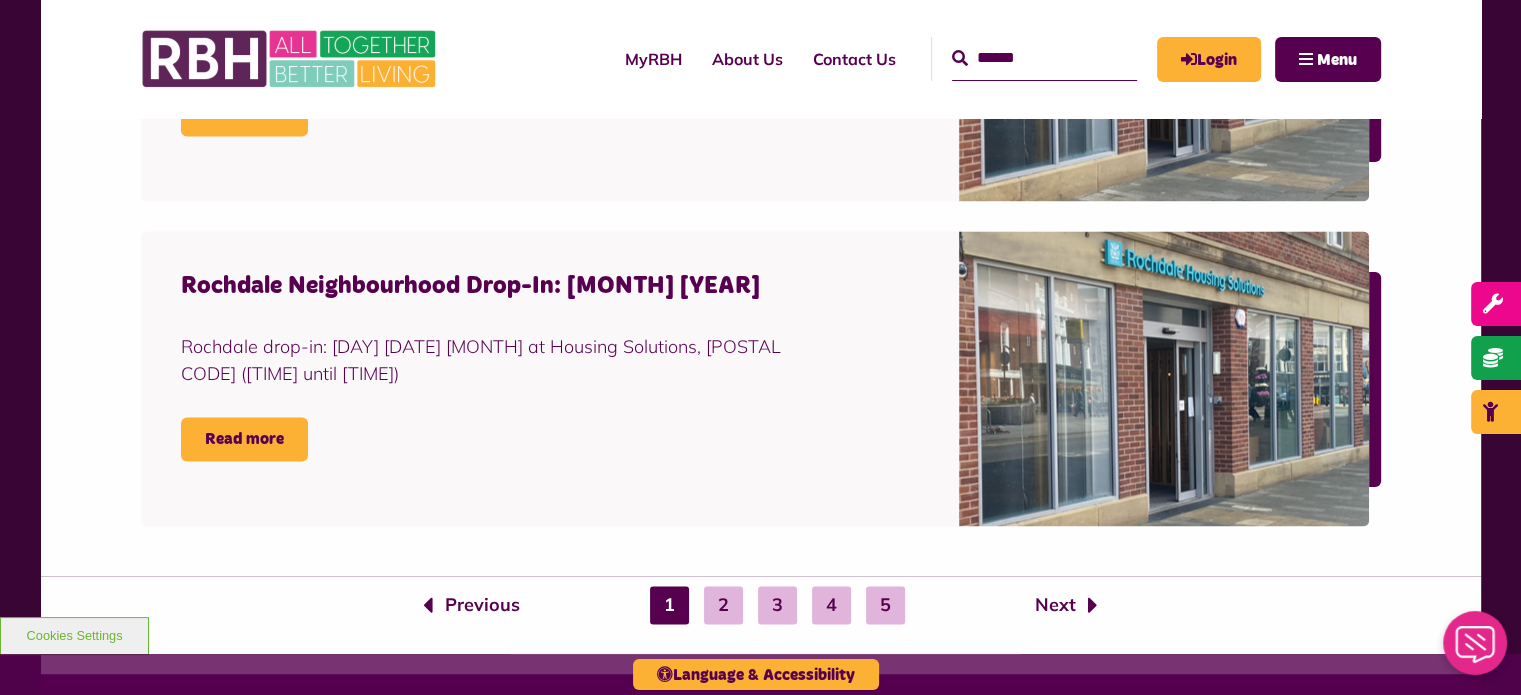 scroll, scrollTop: 3200, scrollLeft: 0, axis: vertical 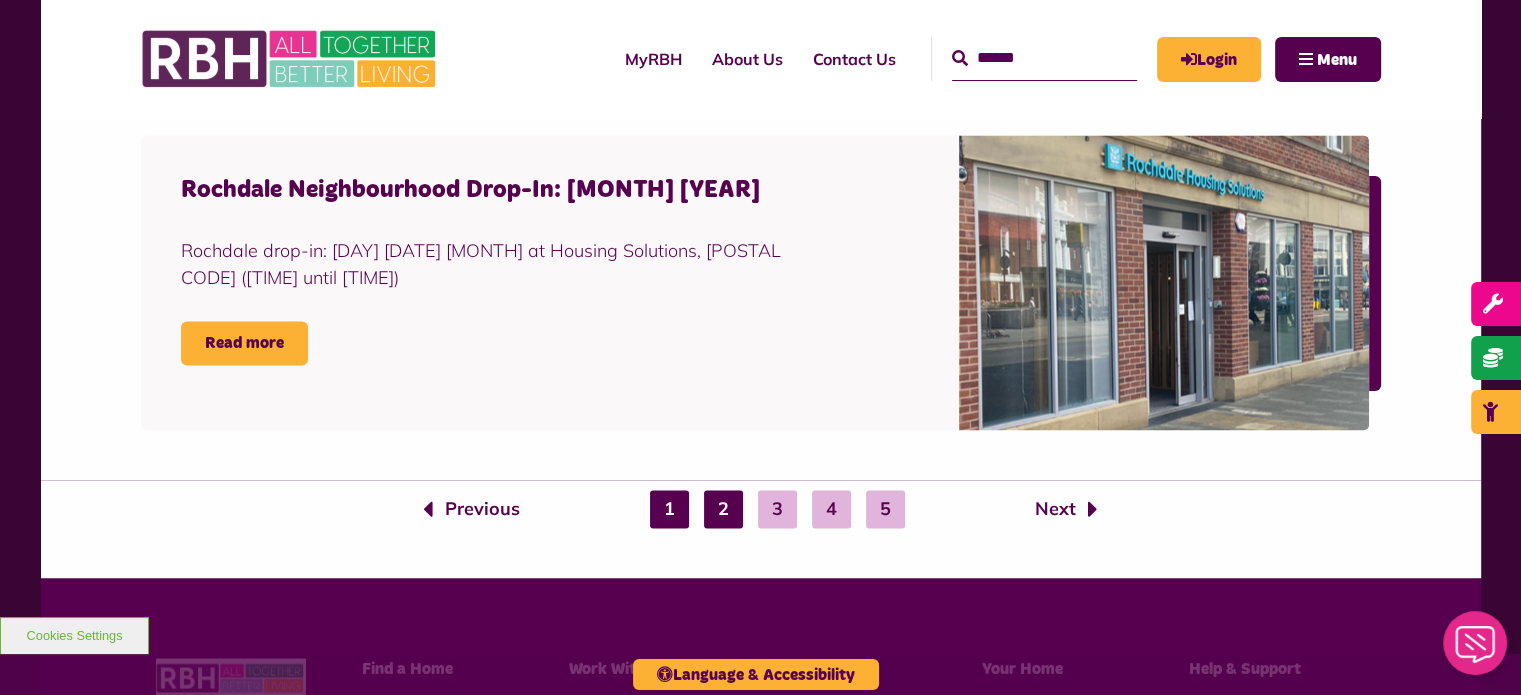 click on "2" at bounding box center [723, 509] 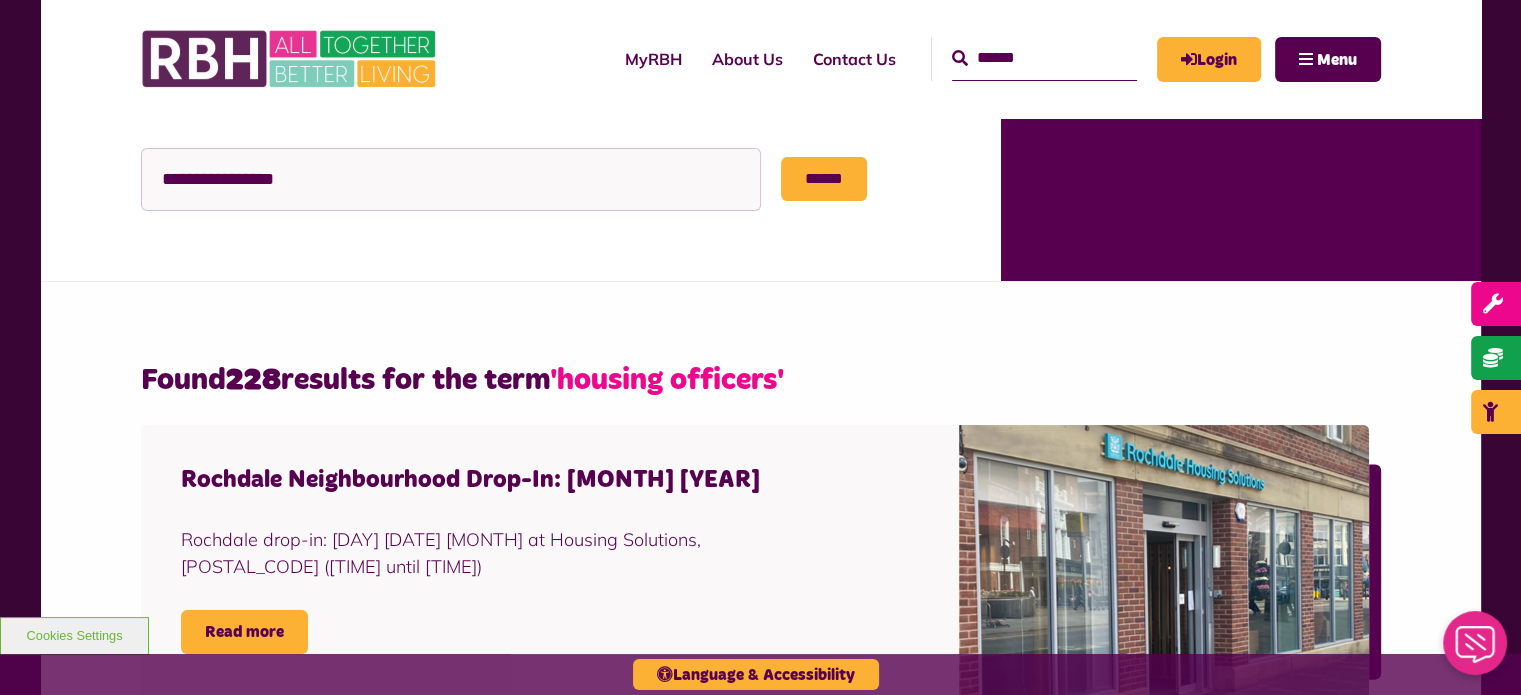 scroll, scrollTop: 200, scrollLeft: 0, axis: vertical 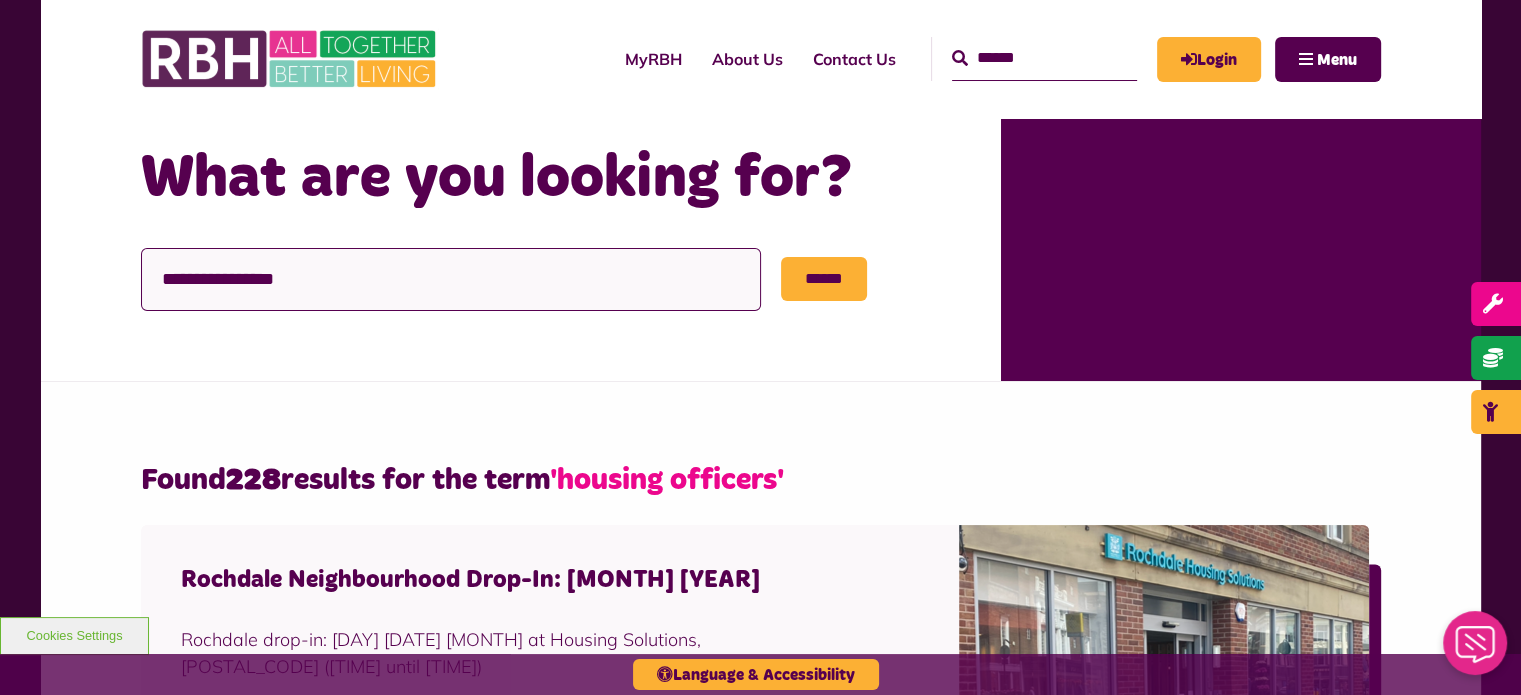 drag, startPoint x: 281, startPoint y: 270, endPoint x: 328, endPoint y: 273, distance: 47.095646 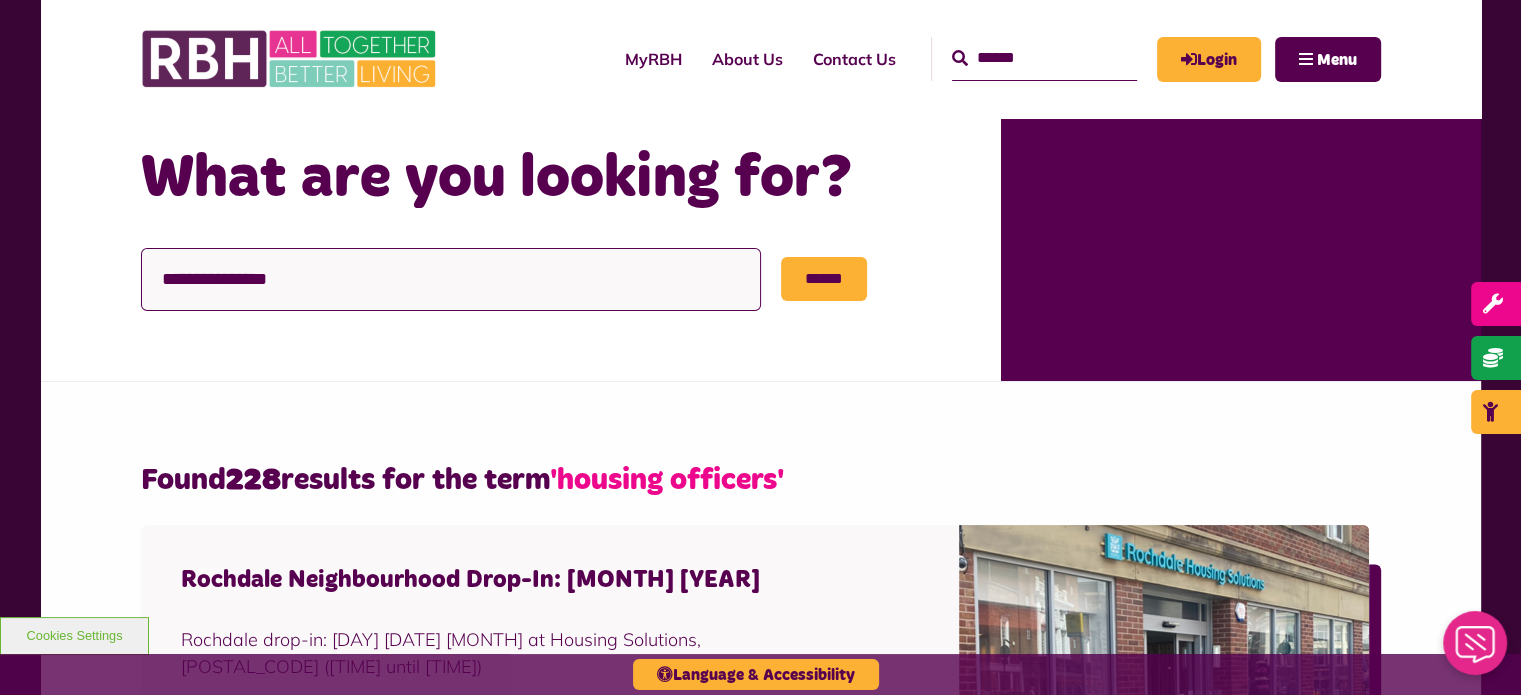 click on "**********" at bounding box center [451, 279] 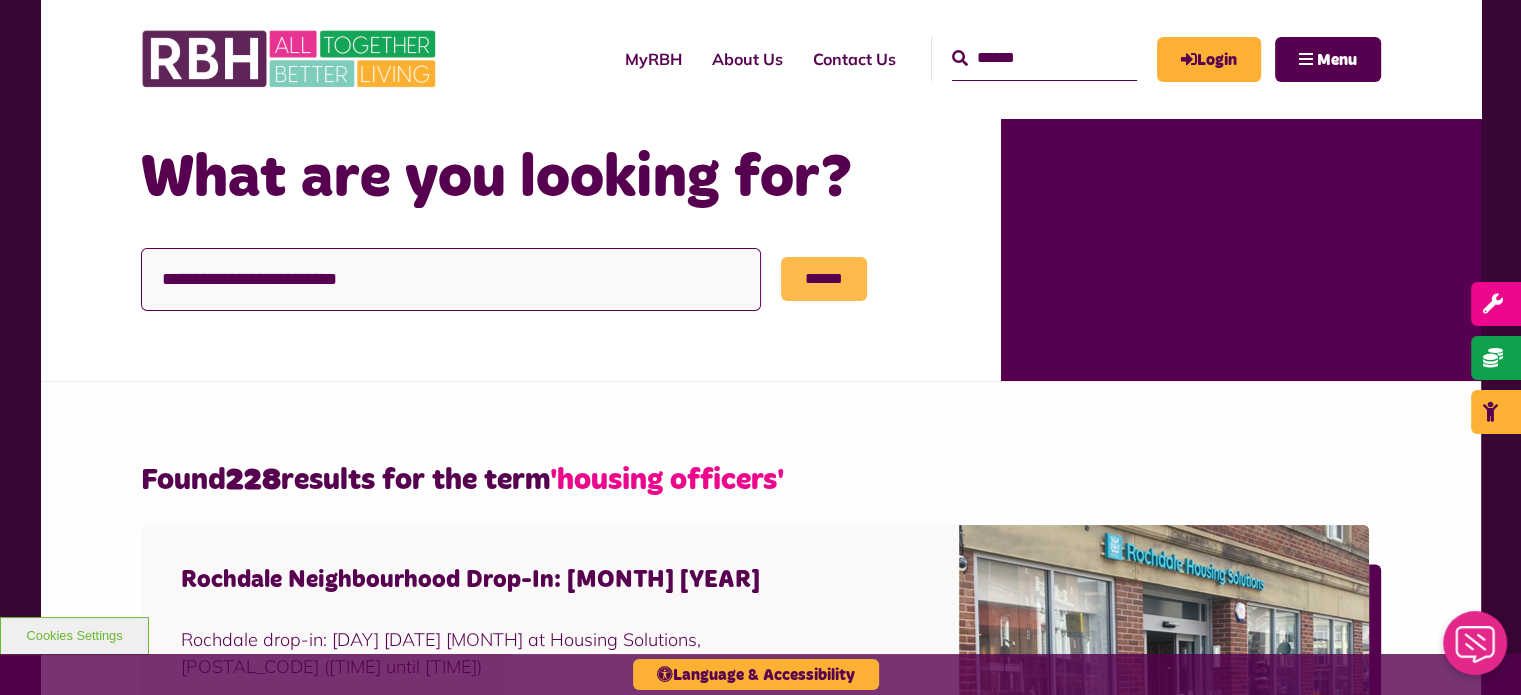 type on "**********" 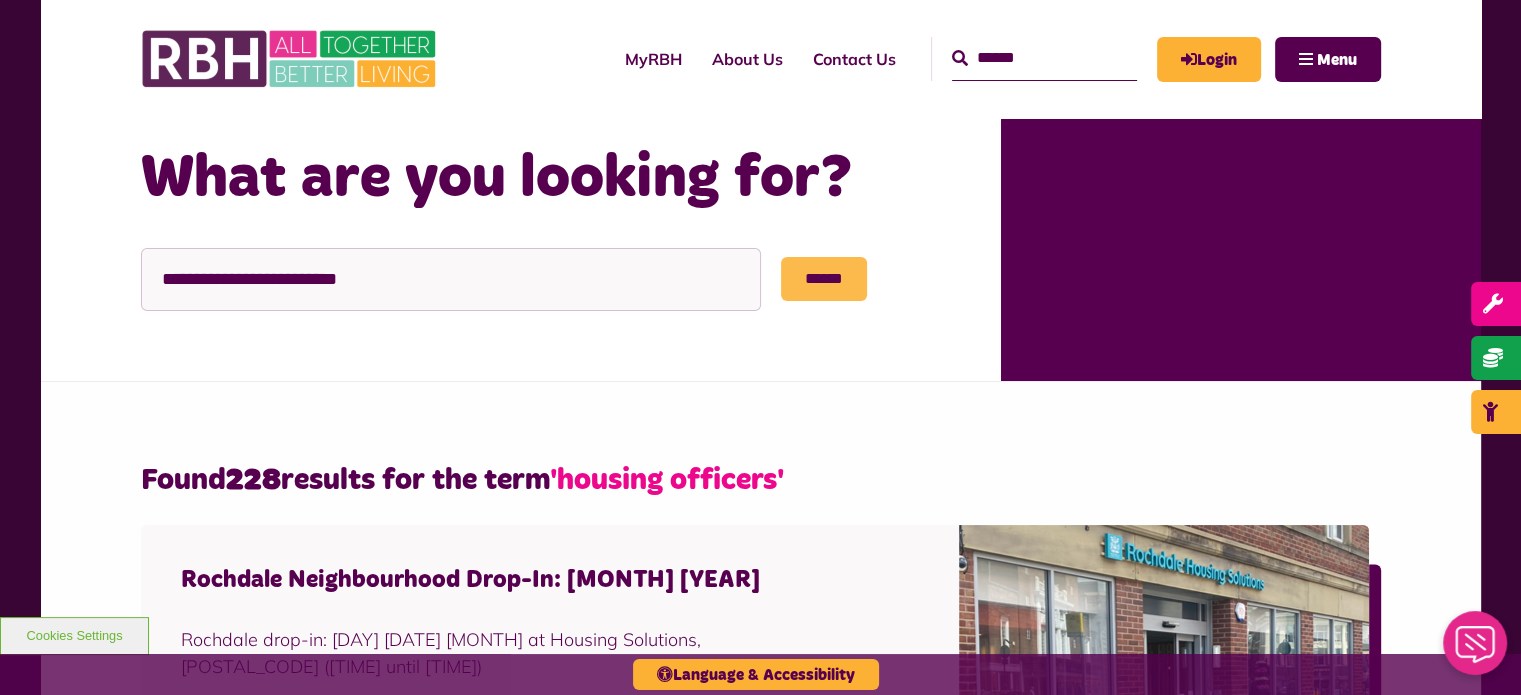 click on "******" at bounding box center (824, 279) 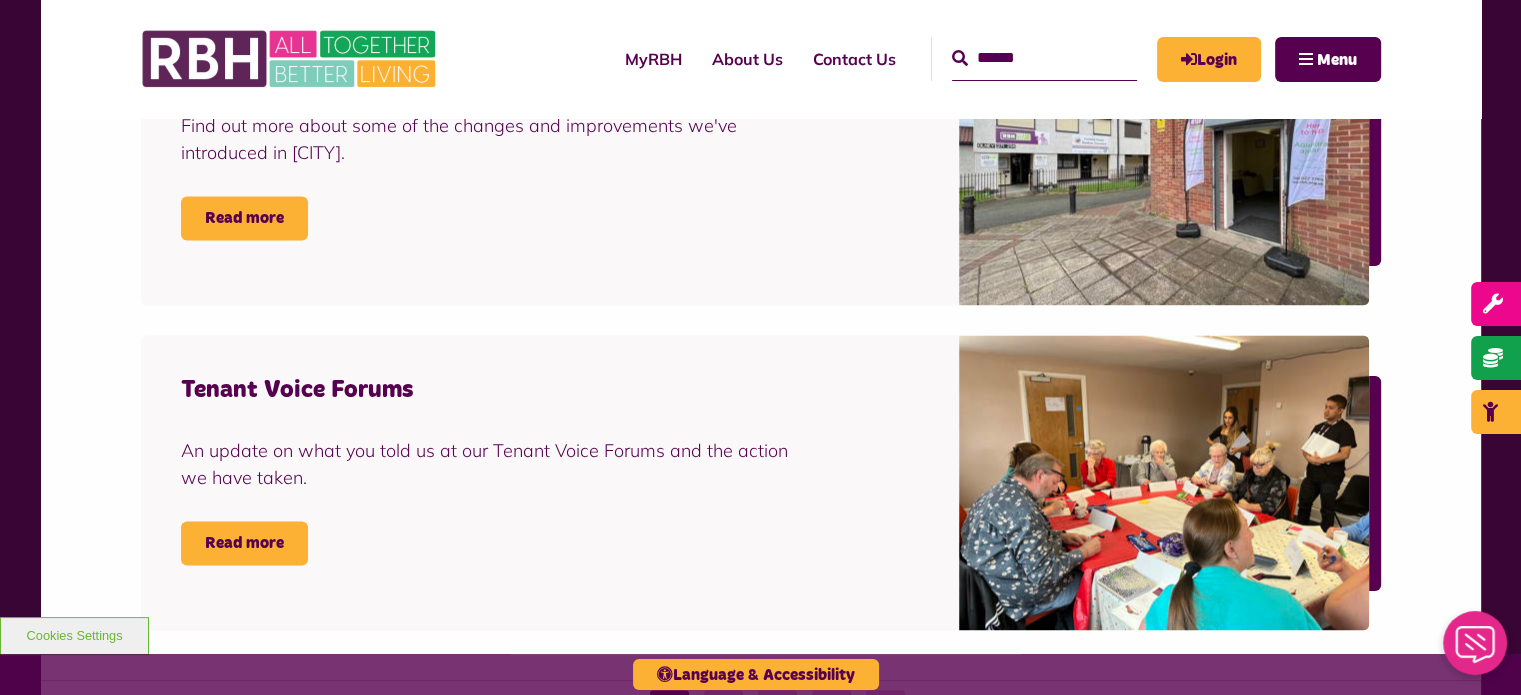 scroll, scrollTop: 3100, scrollLeft: 0, axis: vertical 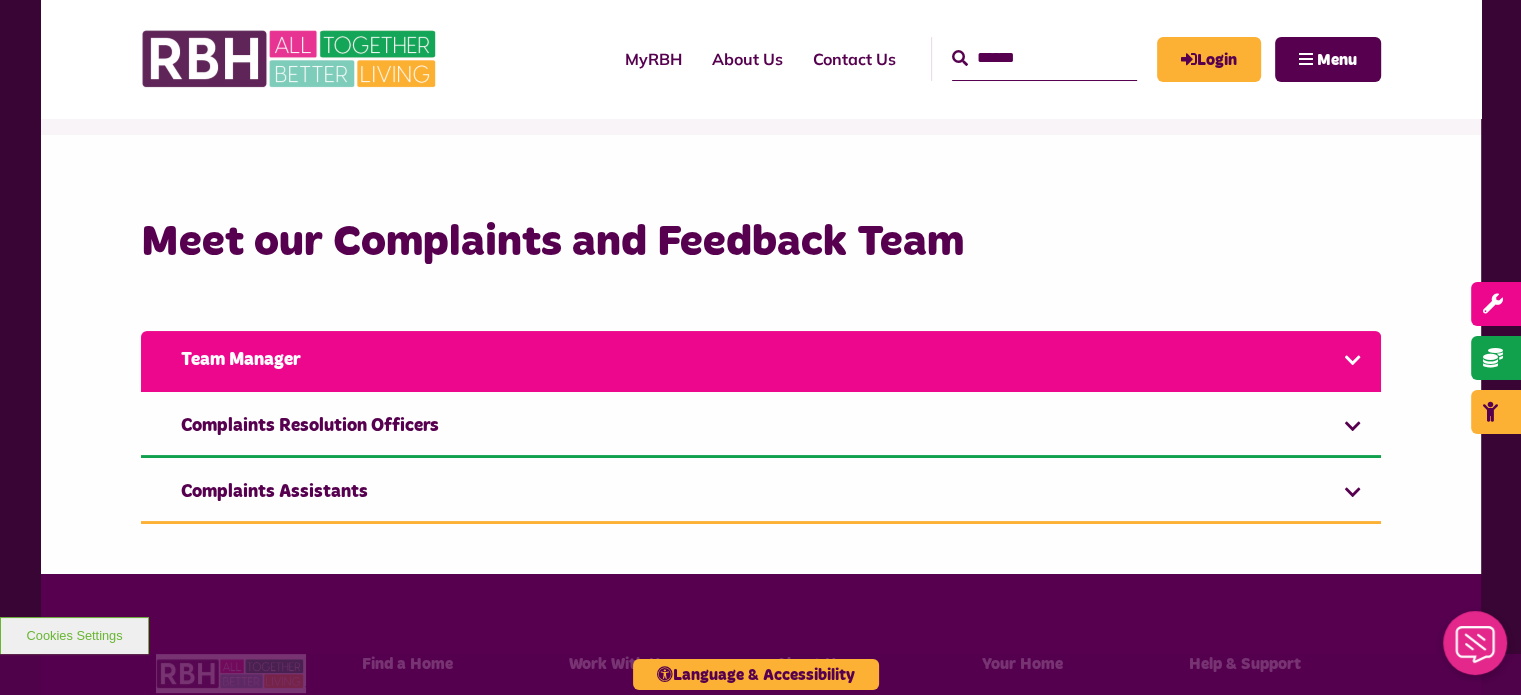 click on "Team Manager" at bounding box center [761, 361] 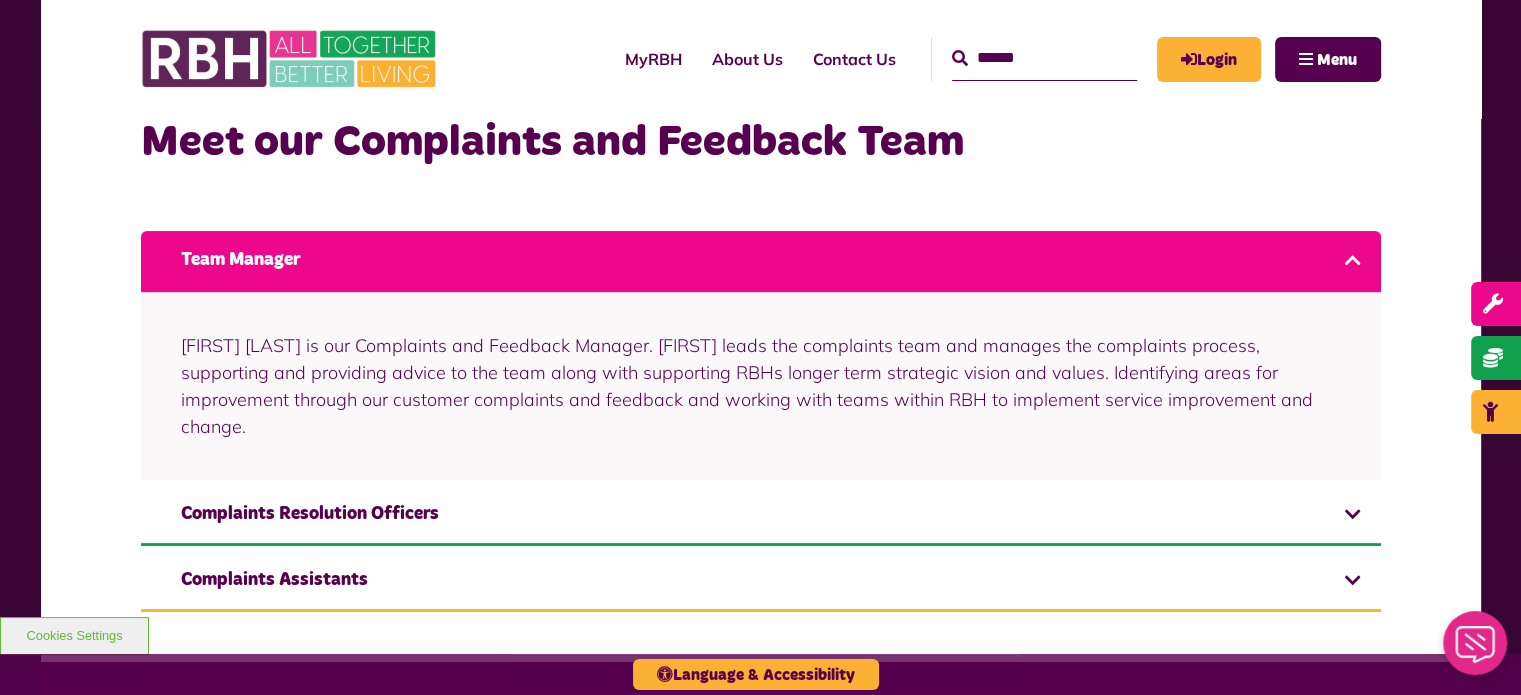 scroll, scrollTop: 400, scrollLeft: 0, axis: vertical 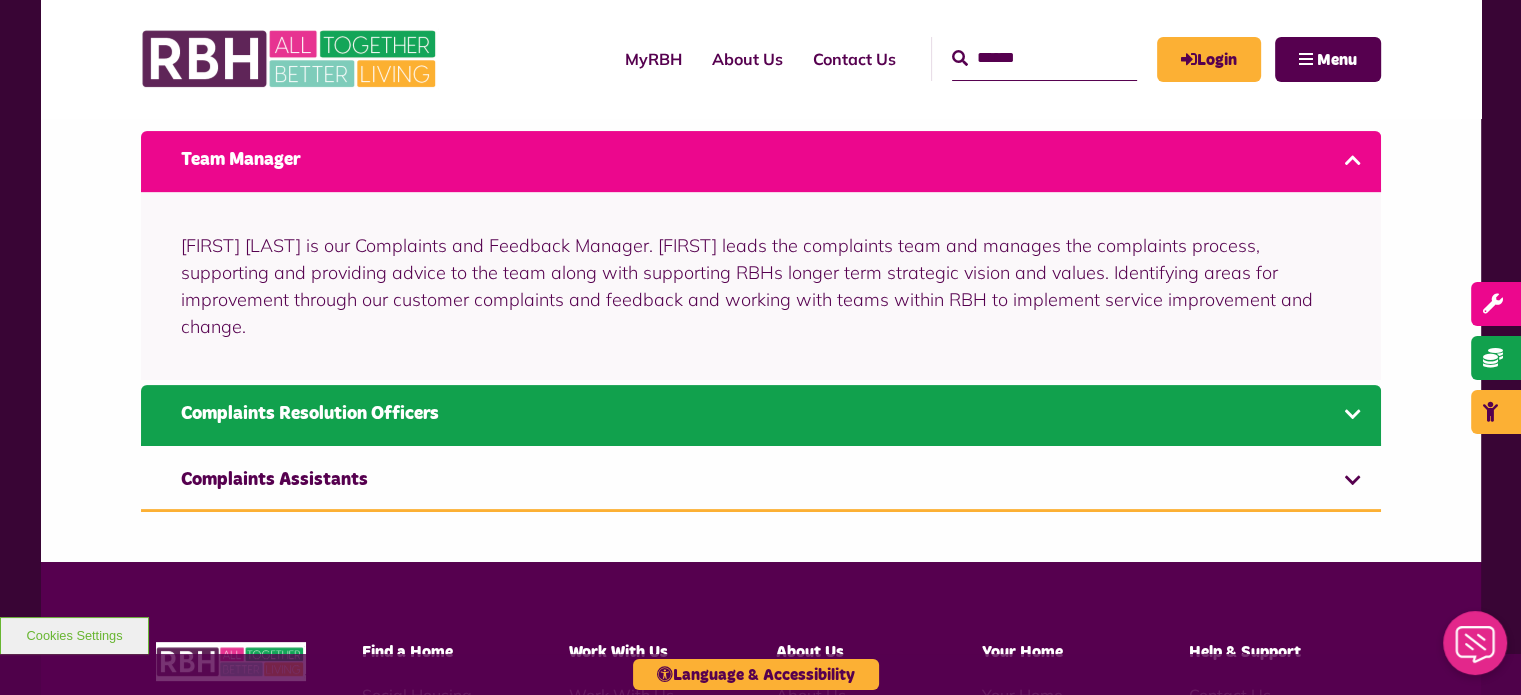 click on "Complaints Resolution Officers" at bounding box center (761, 415) 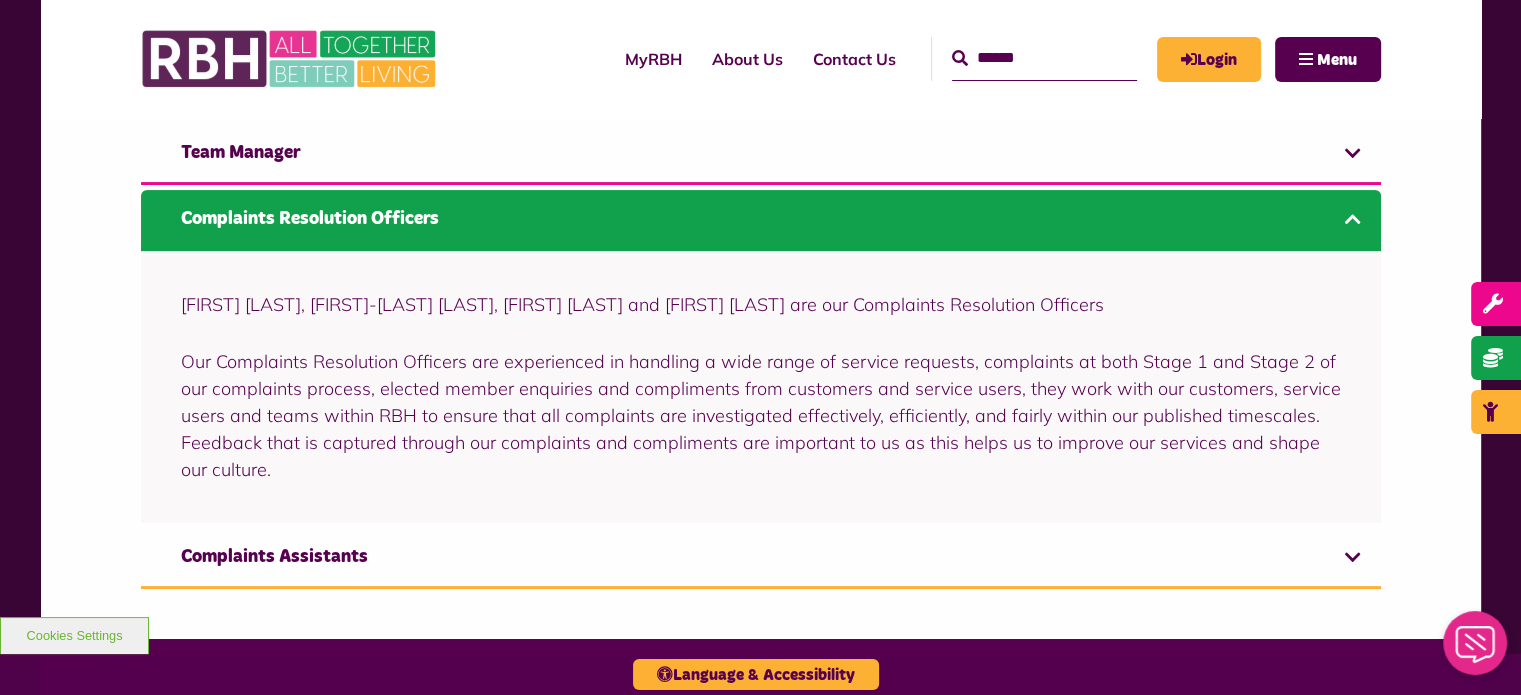 scroll, scrollTop: 496, scrollLeft: 0, axis: vertical 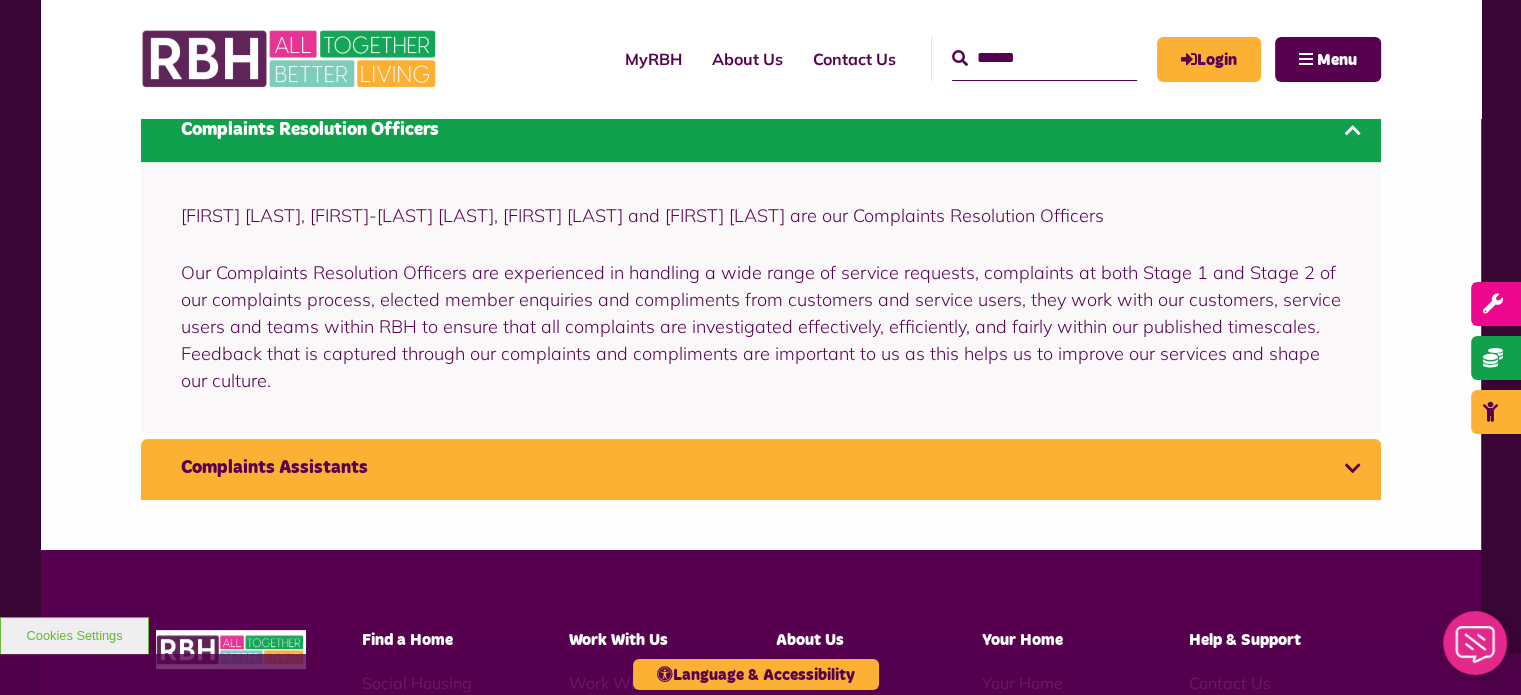 click on "Complaints Assistants" at bounding box center (761, 469) 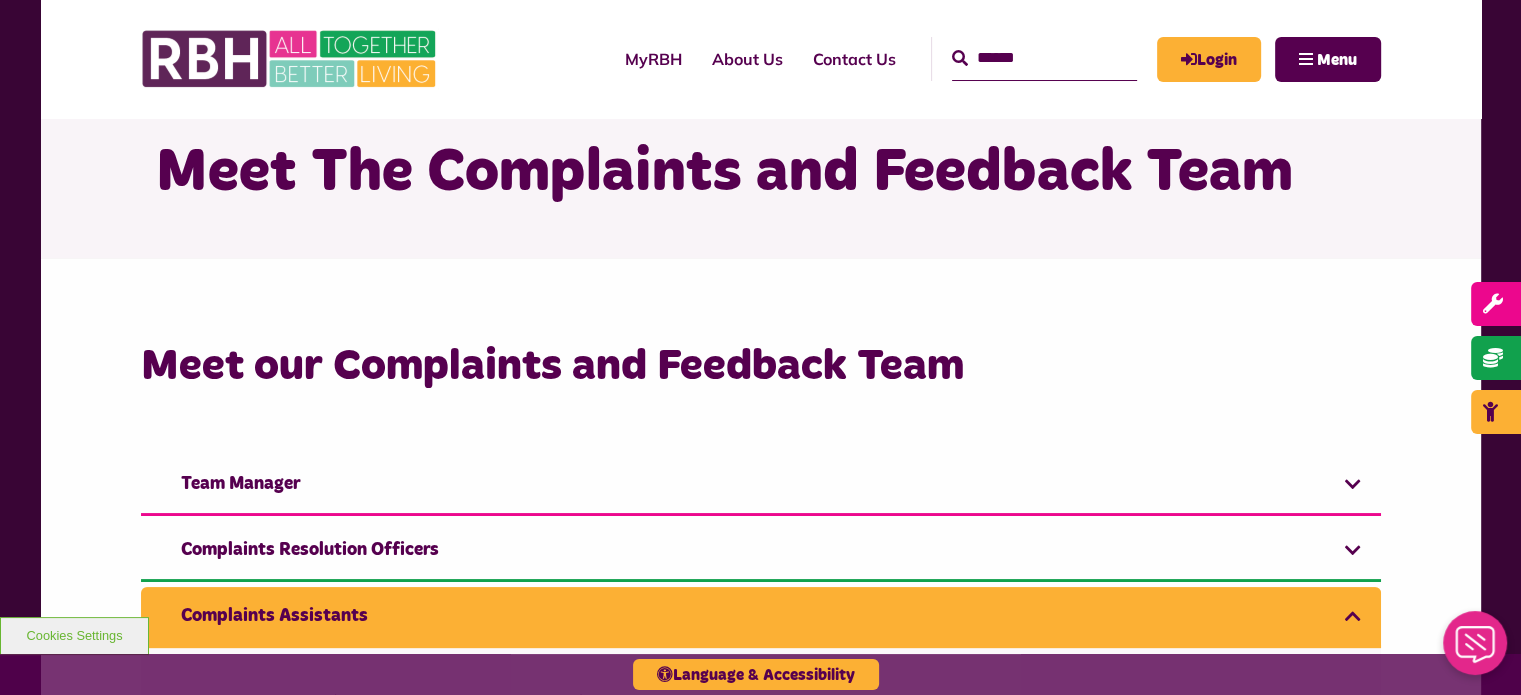 scroll, scrollTop: 0, scrollLeft: 0, axis: both 